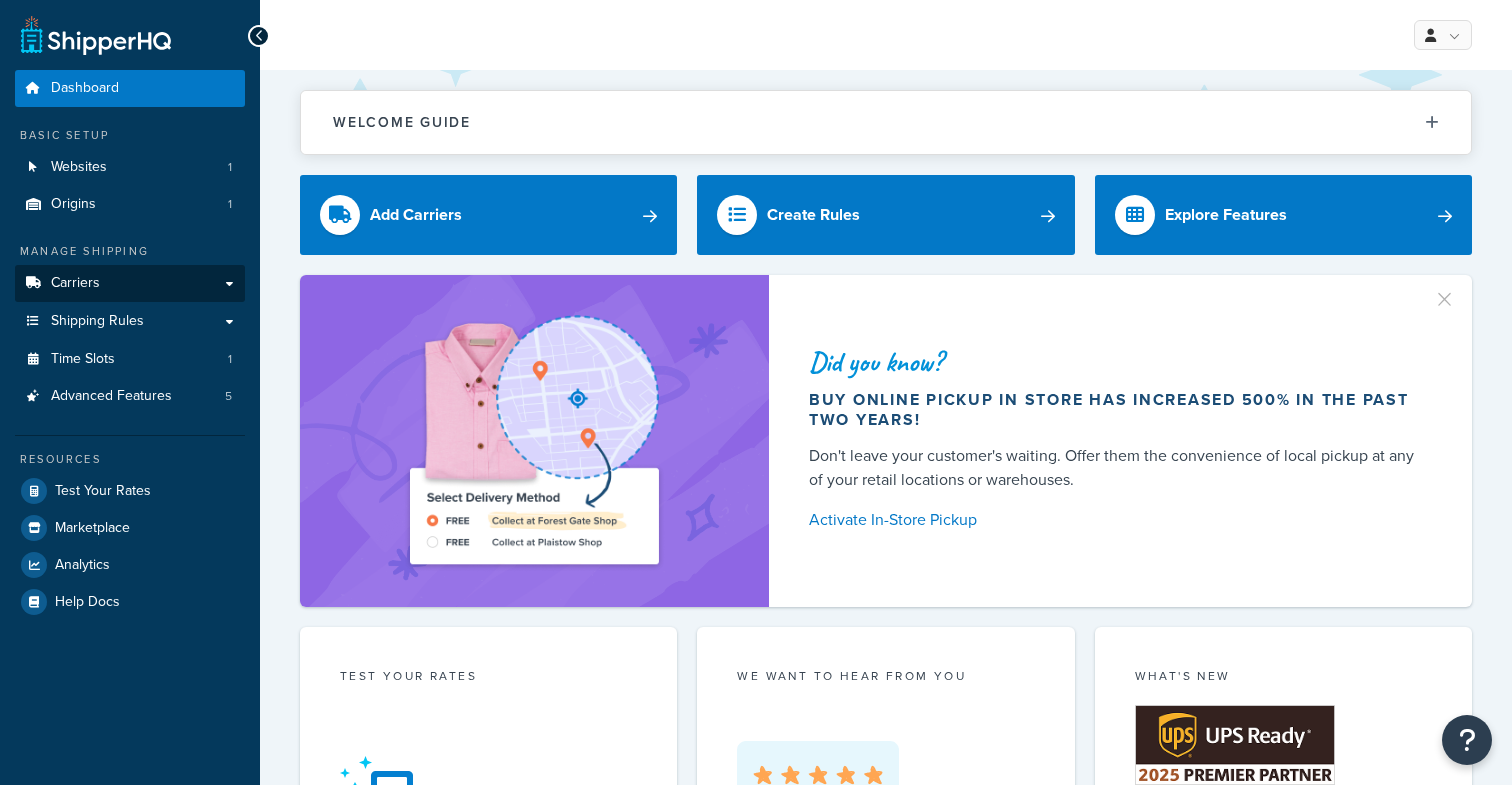 scroll, scrollTop: 0, scrollLeft: 0, axis: both 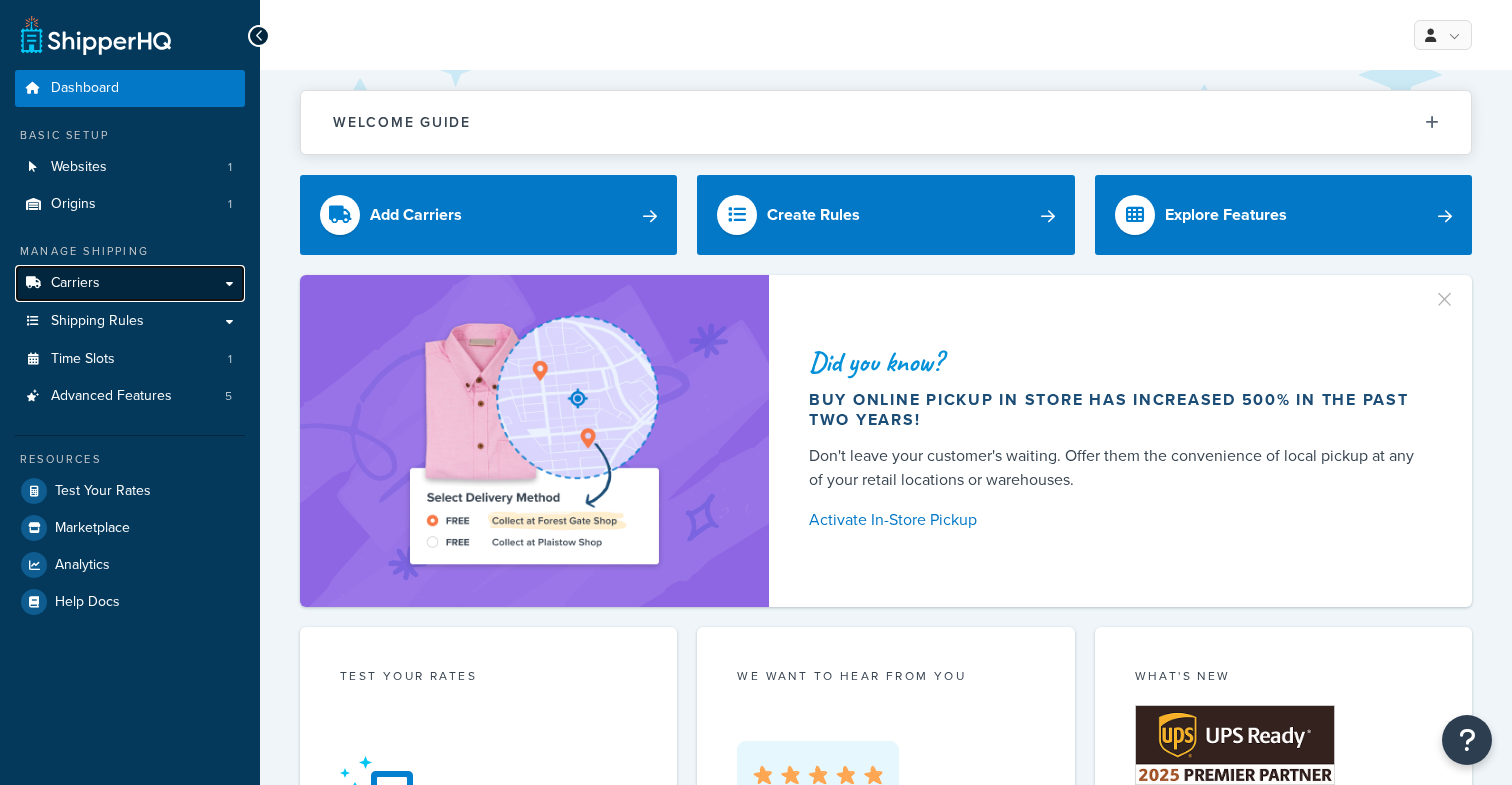 click on "Carriers" at bounding box center [130, 283] 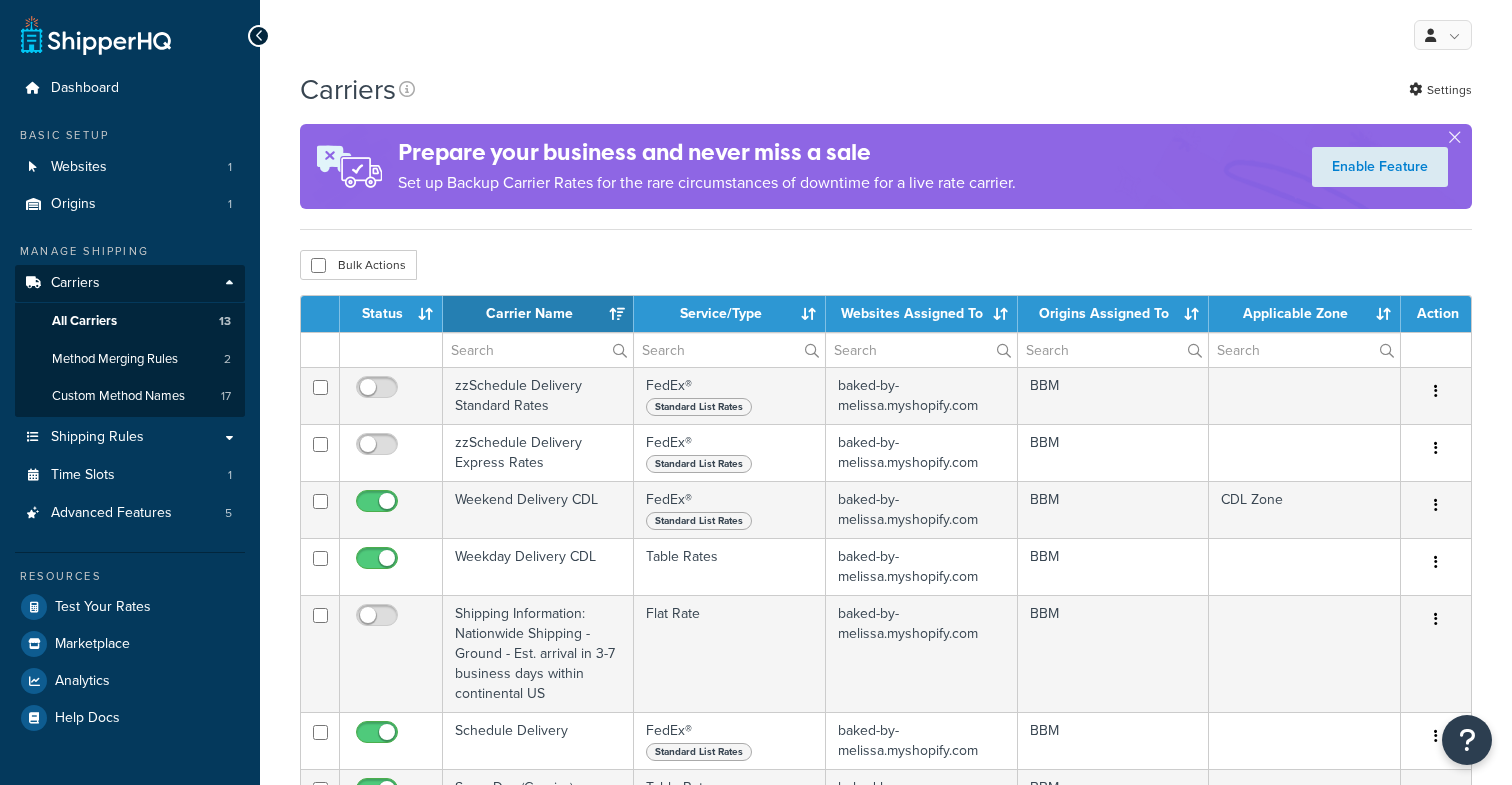 select on "15" 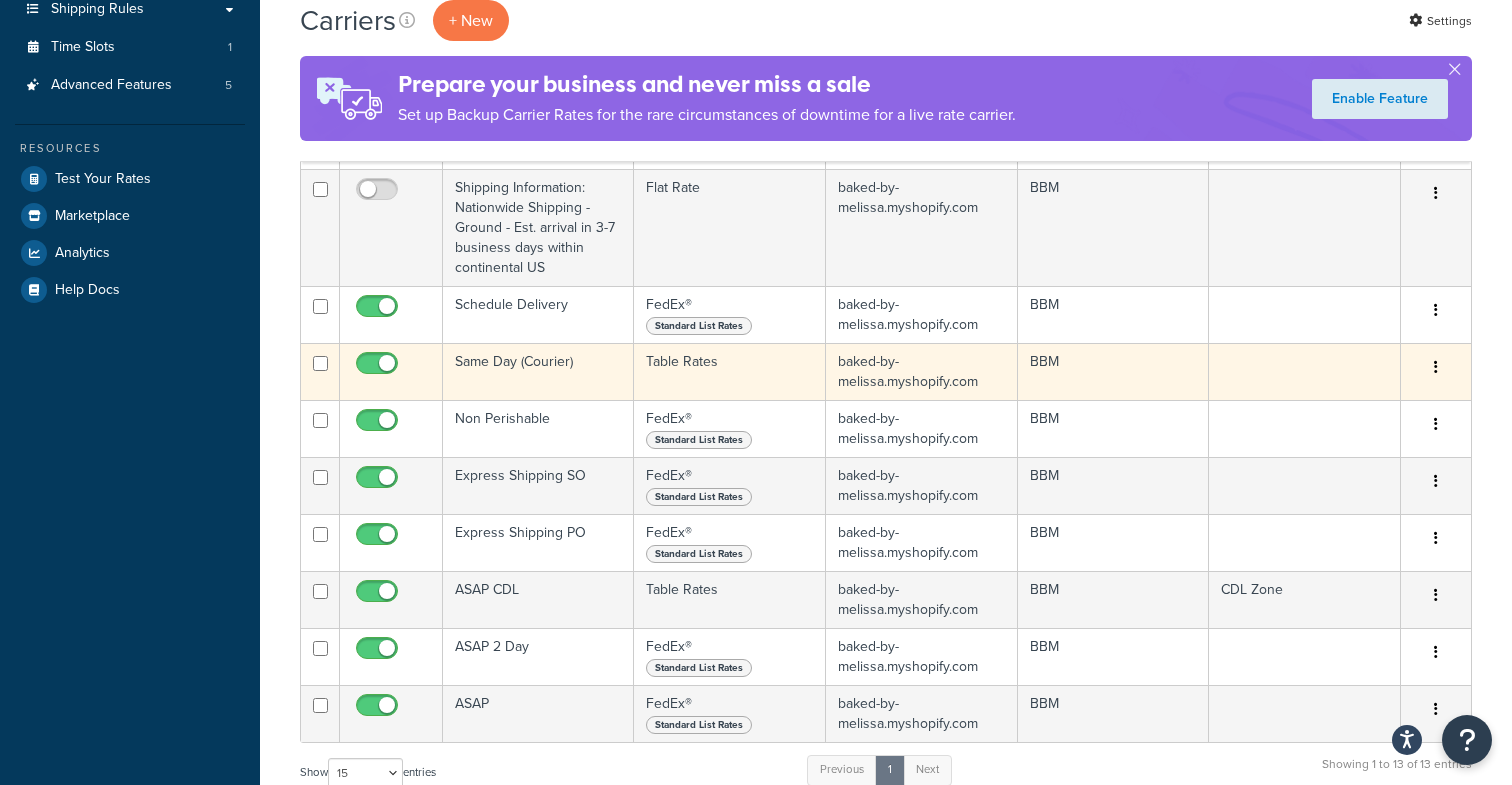 scroll, scrollTop: 378, scrollLeft: 0, axis: vertical 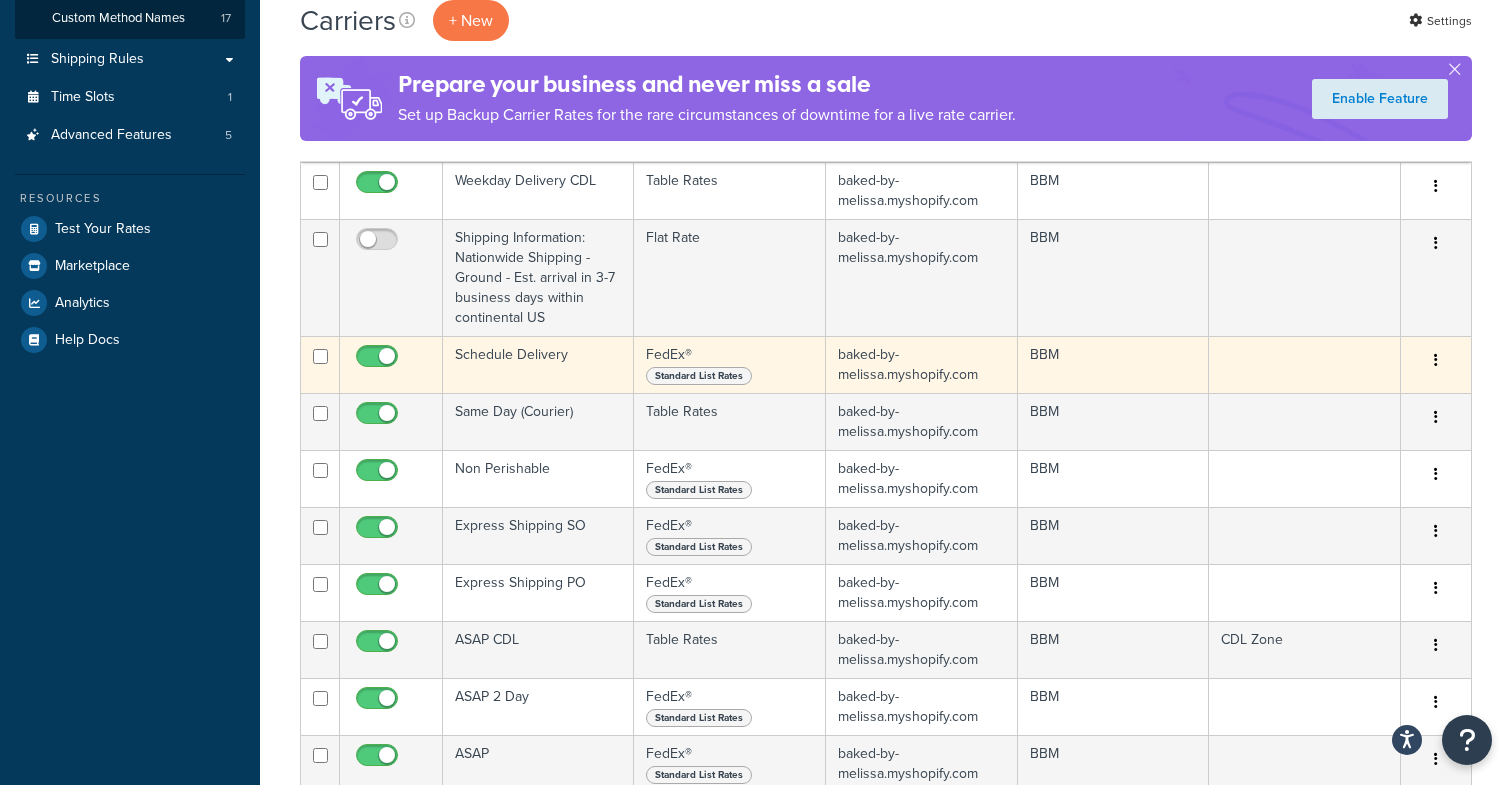 click on "Schedule Delivery" at bounding box center (538, 364) 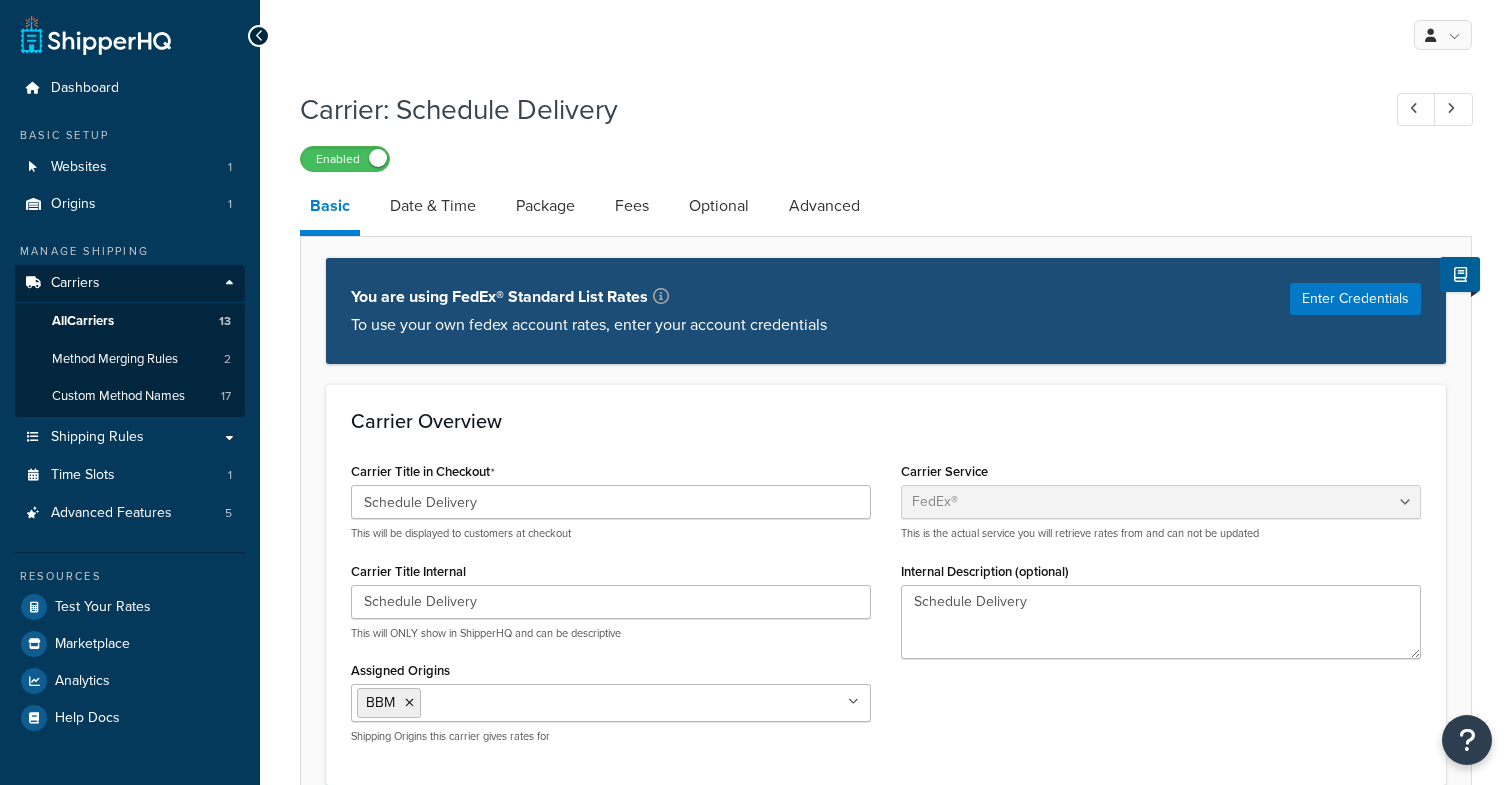 select on "fedEx" 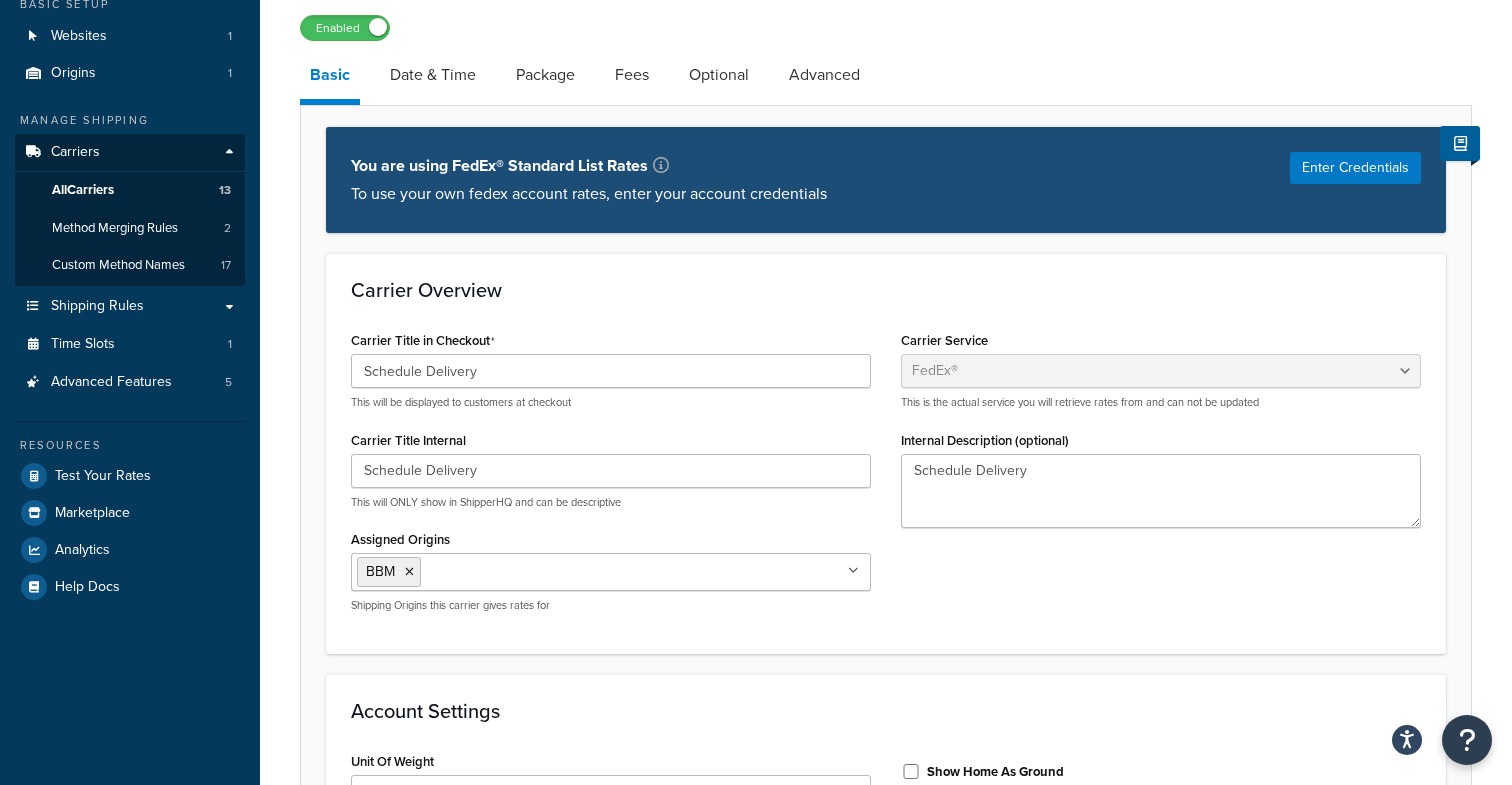 scroll, scrollTop: 108, scrollLeft: 0, axis: vertical 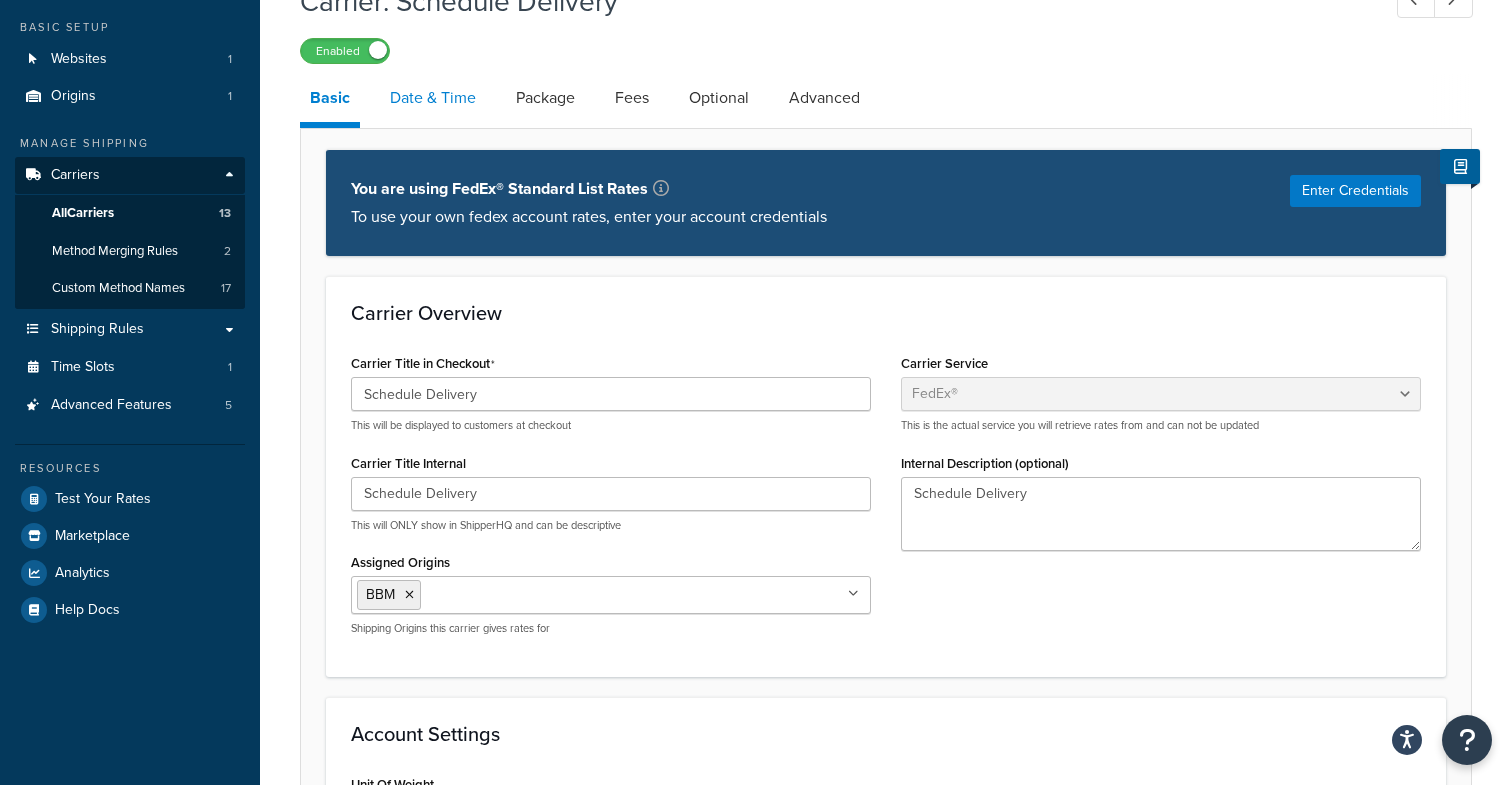click on "Date & Time" at bounding box center (433, 98) 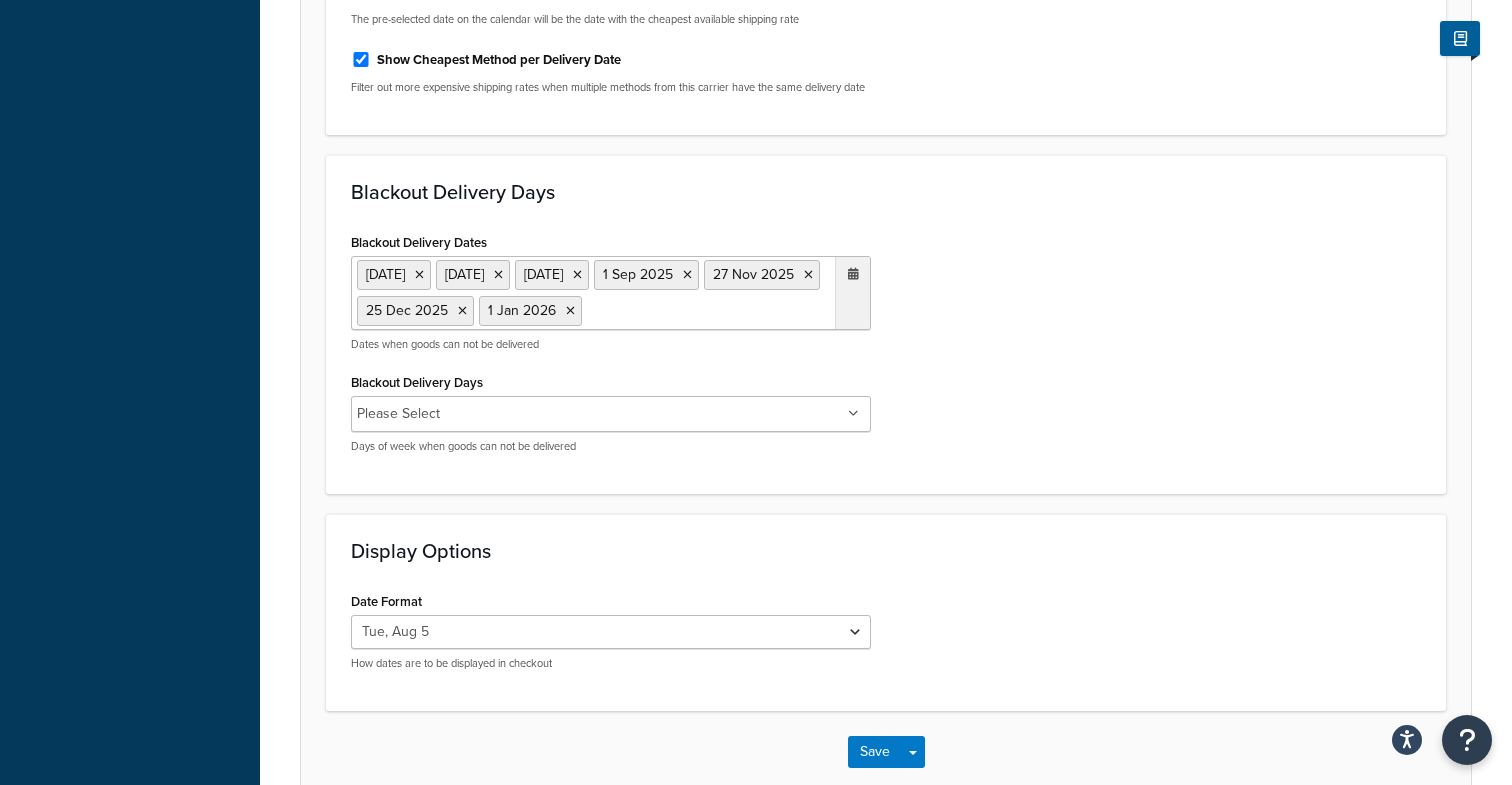 scroll, scrollTop: 1207, scrollLeft: 0, axis: vertical 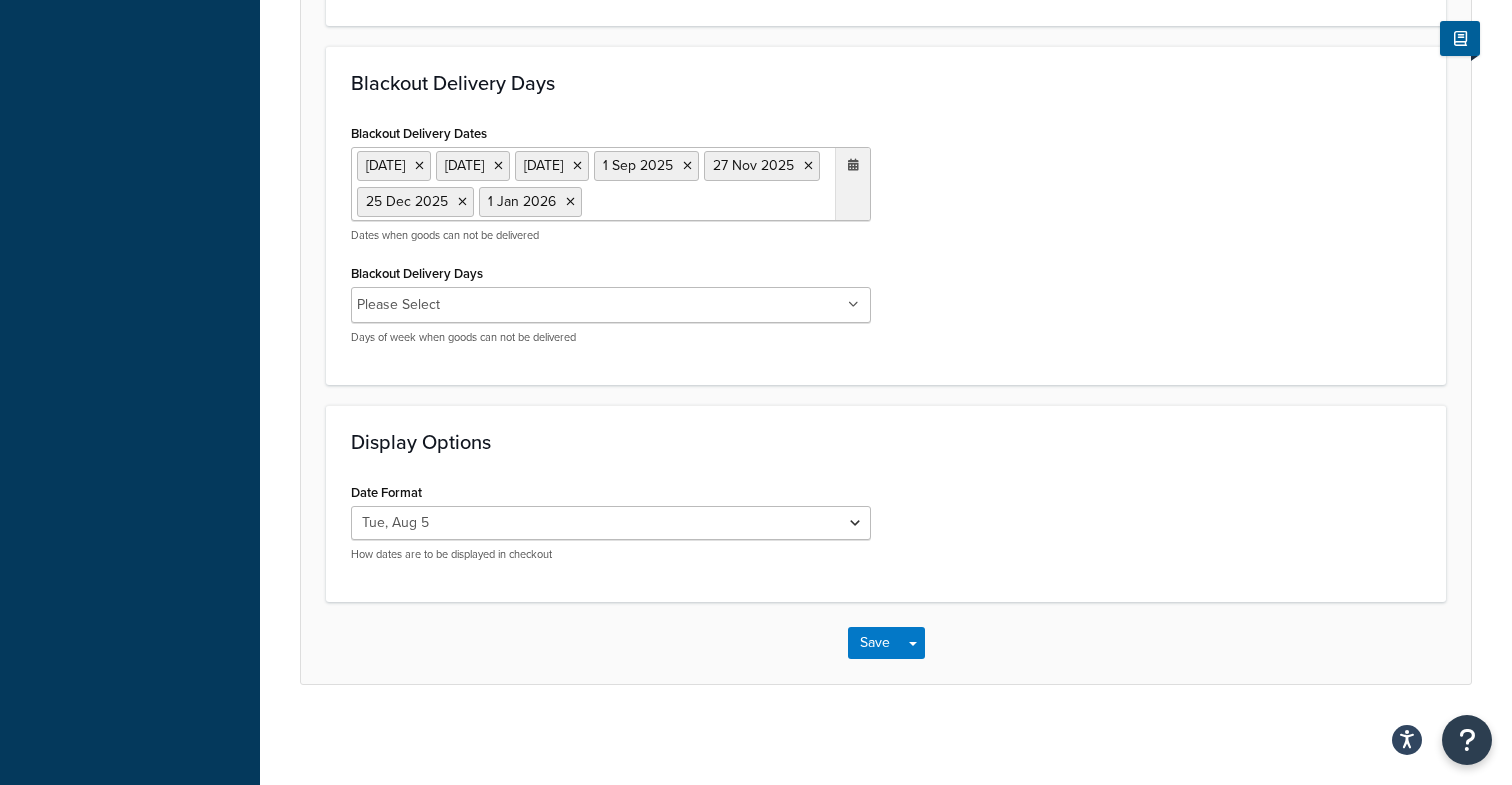 select on "fedEx" 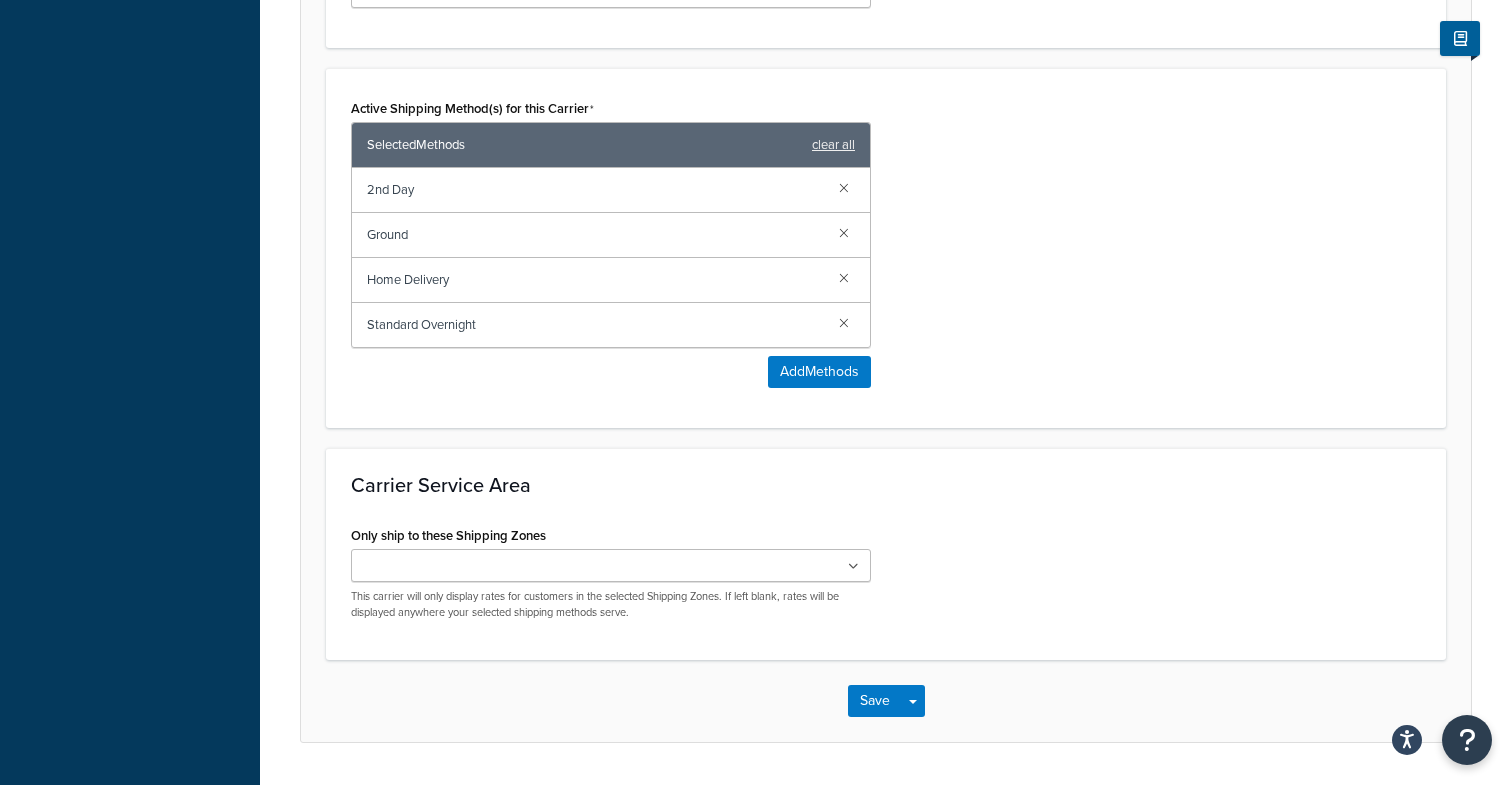 scroll, scrollTop: 108, scrollLeft: 0, axis: vertical 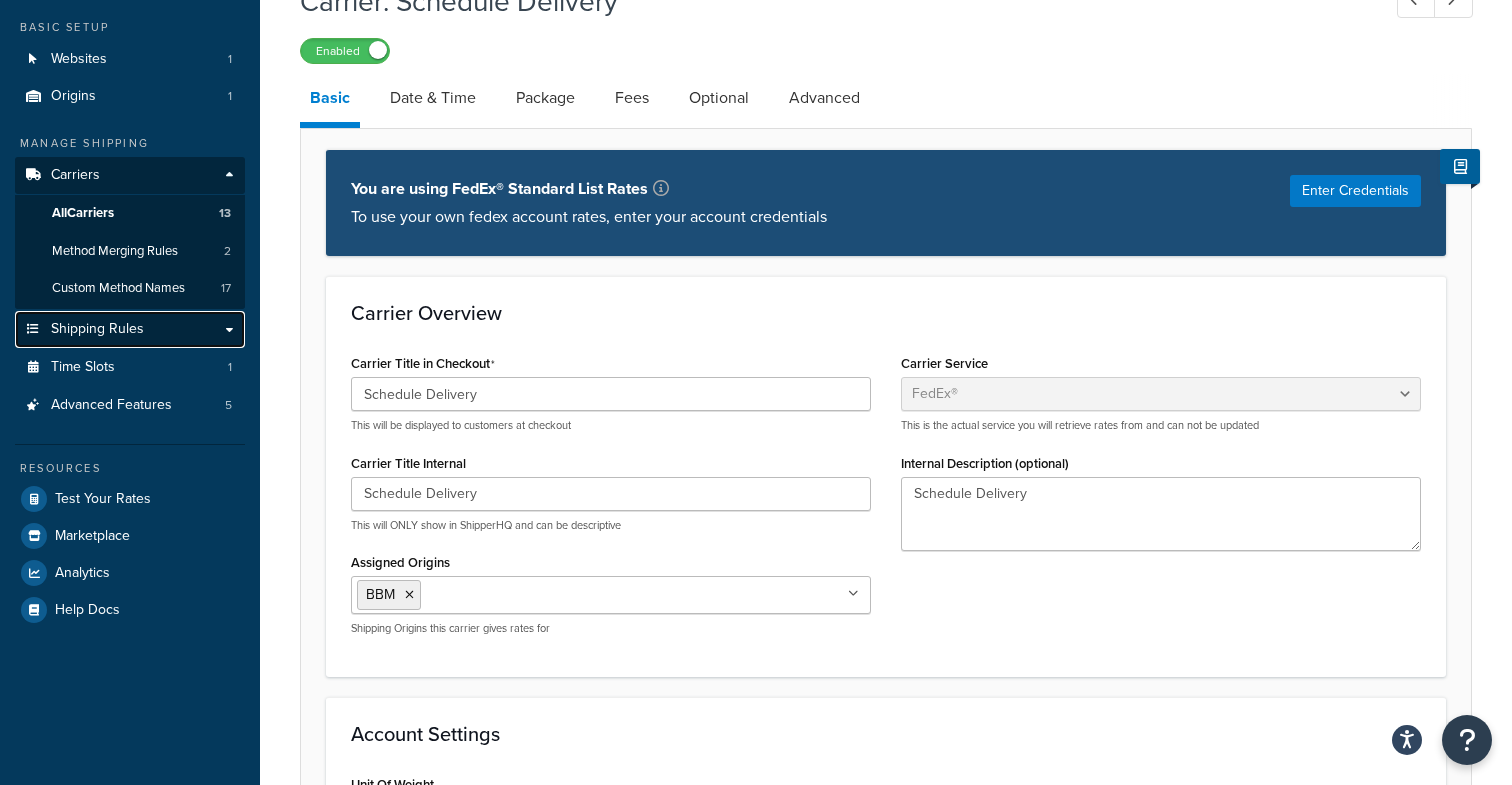 click on "Shipping Rules" at bounding box center [97, 329] 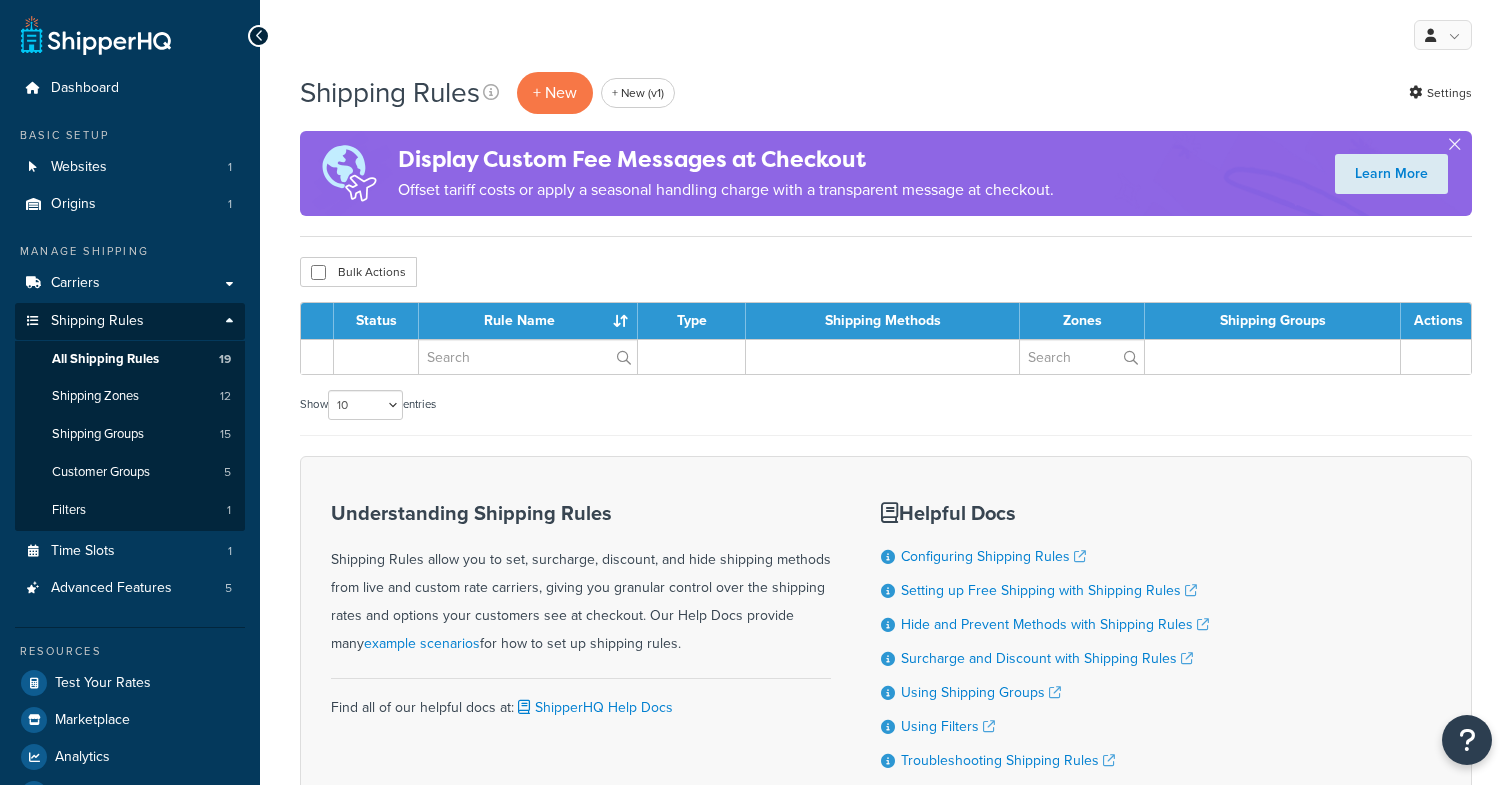scroll, scrollTop: 0, scrollLeft: 0, axis: both 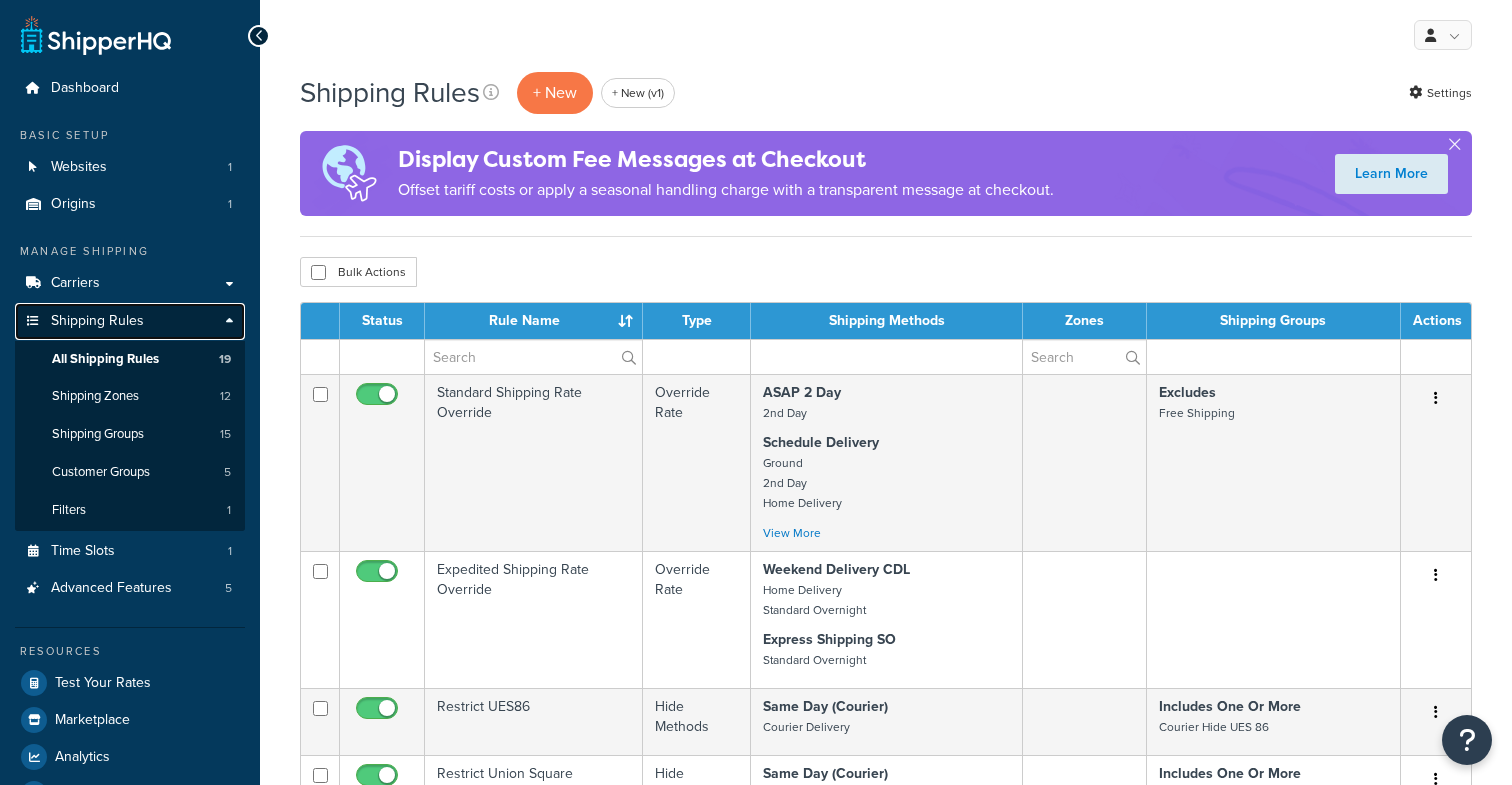 click on "Shipping Rules" at bounding box center [97, 321] 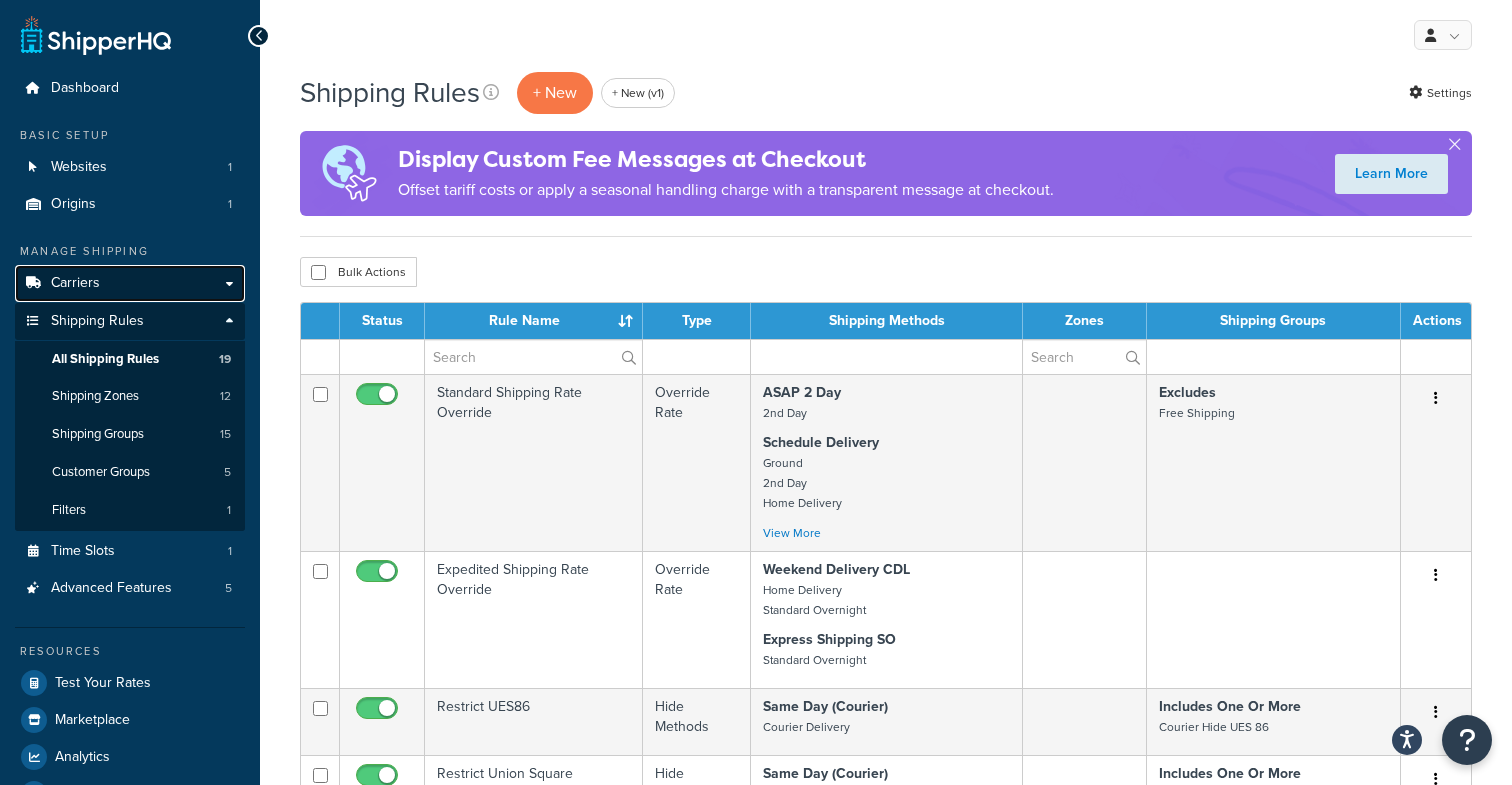 click on "Carriers" at bounding box center (130, 283) 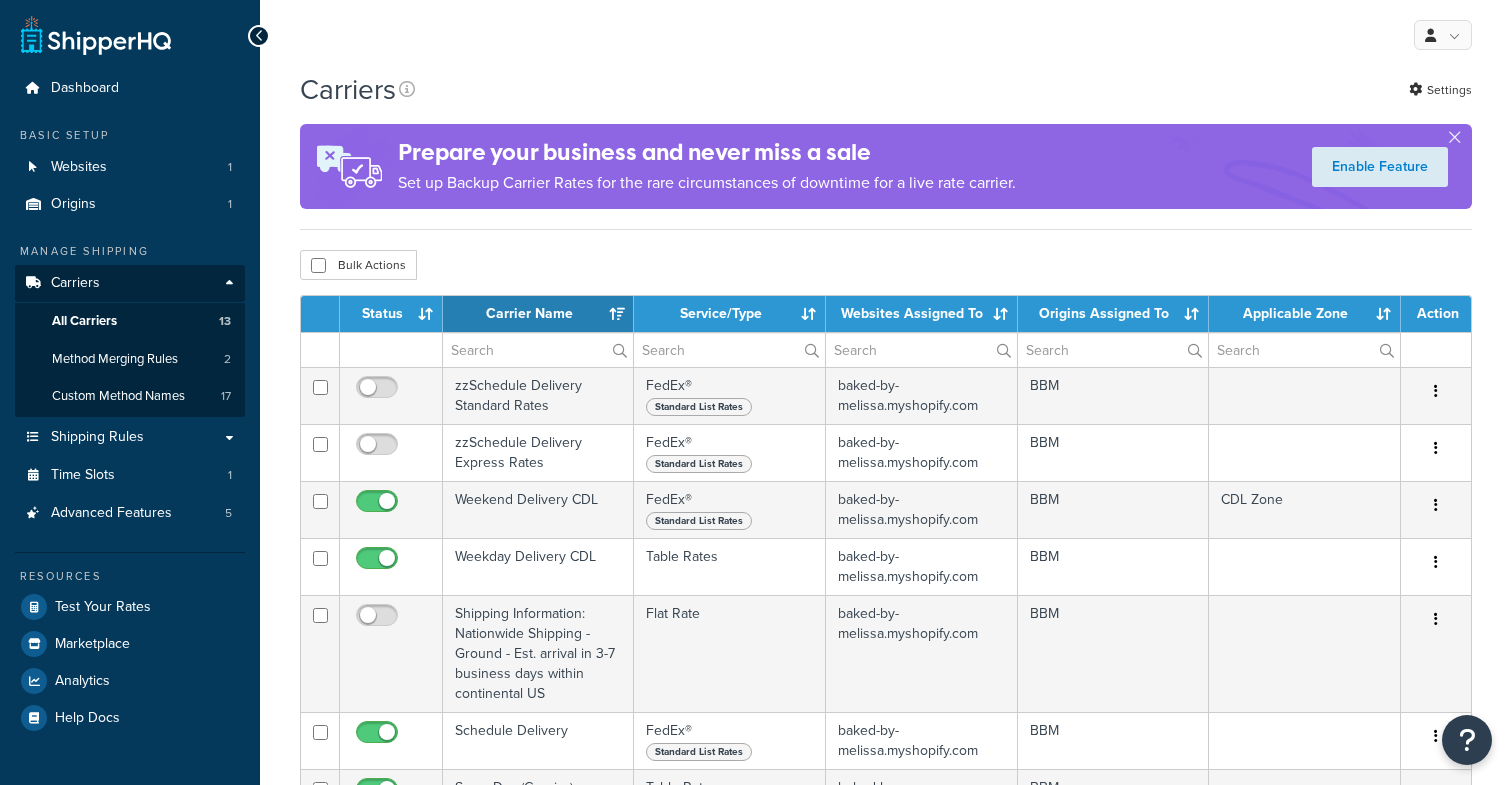 select on "15" 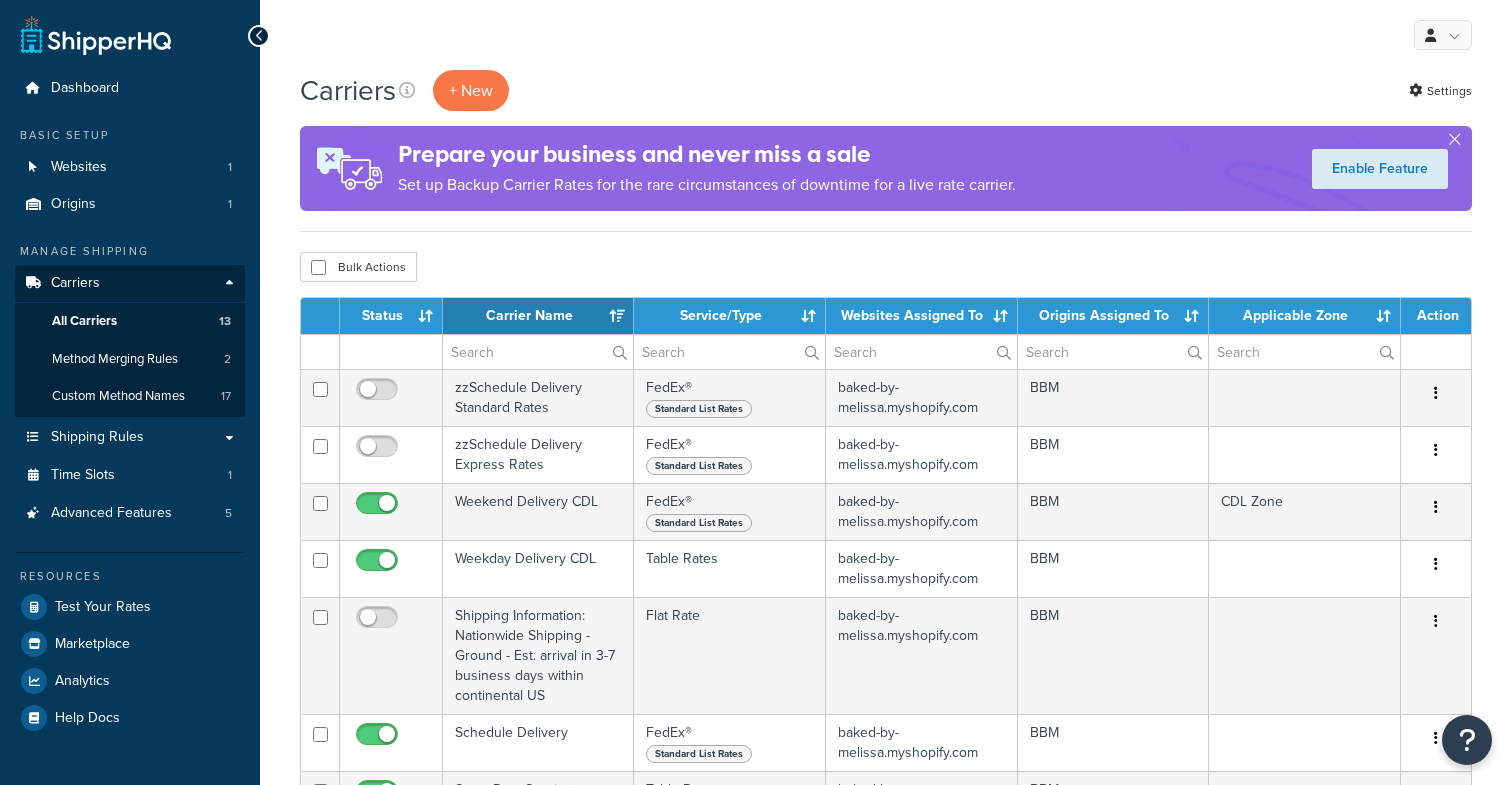 scroll, scrollTop: 325, scrollLeft: 0, axis: vertical 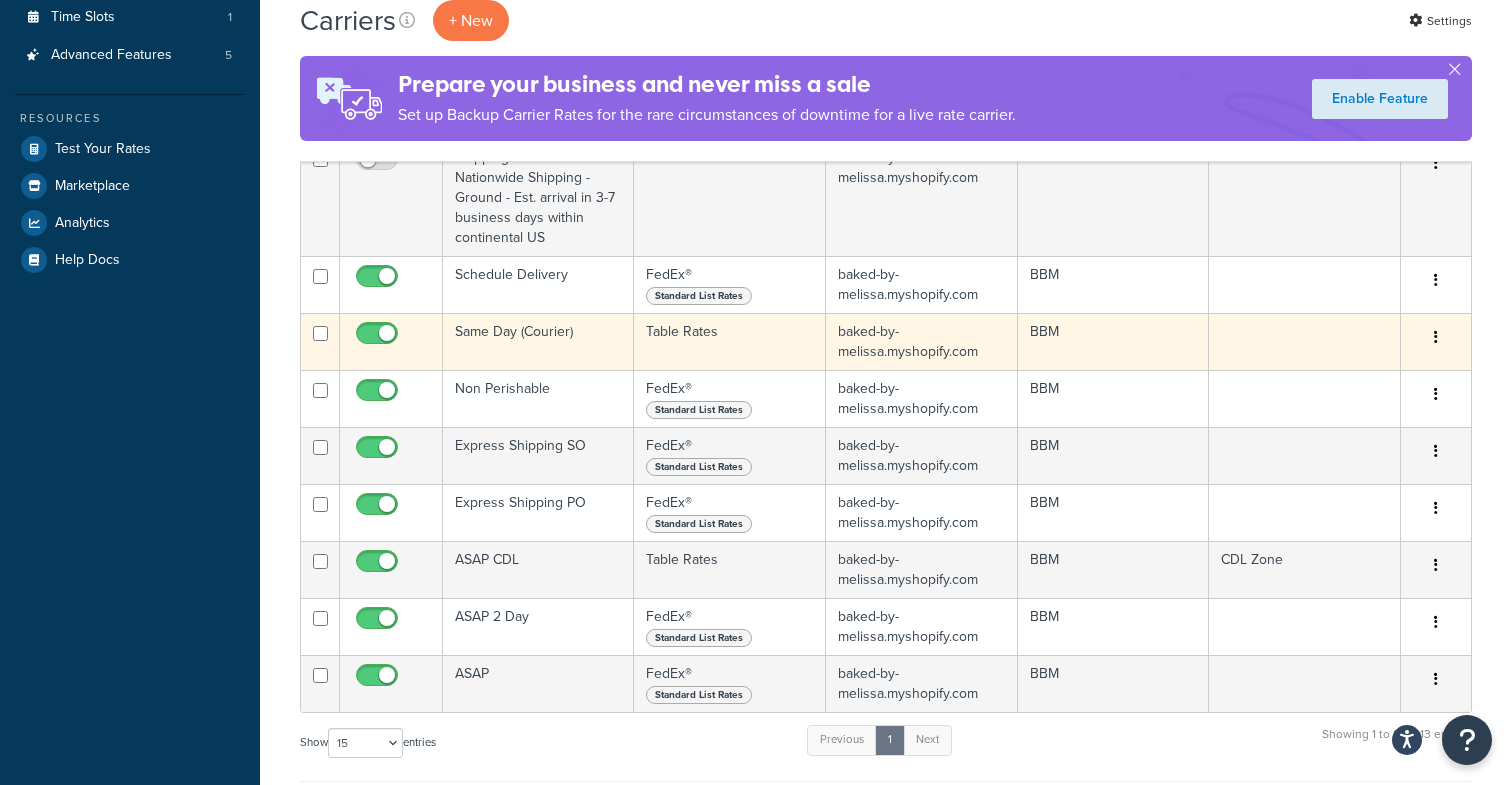 click on "Same Day (Courier)" at bounding box center [538, 341] 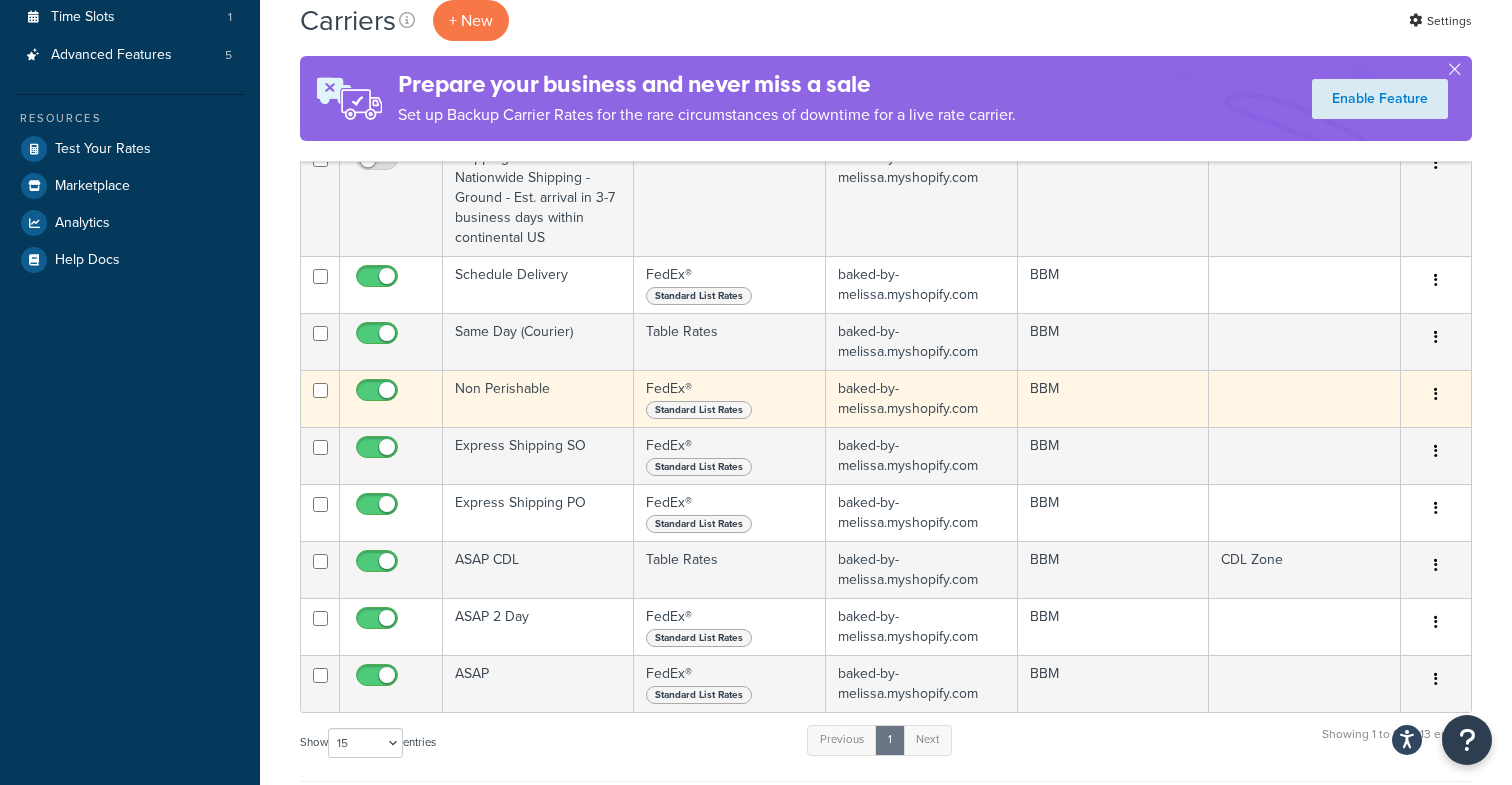 click on "Non Perishable" at bounding box center [538, 398] 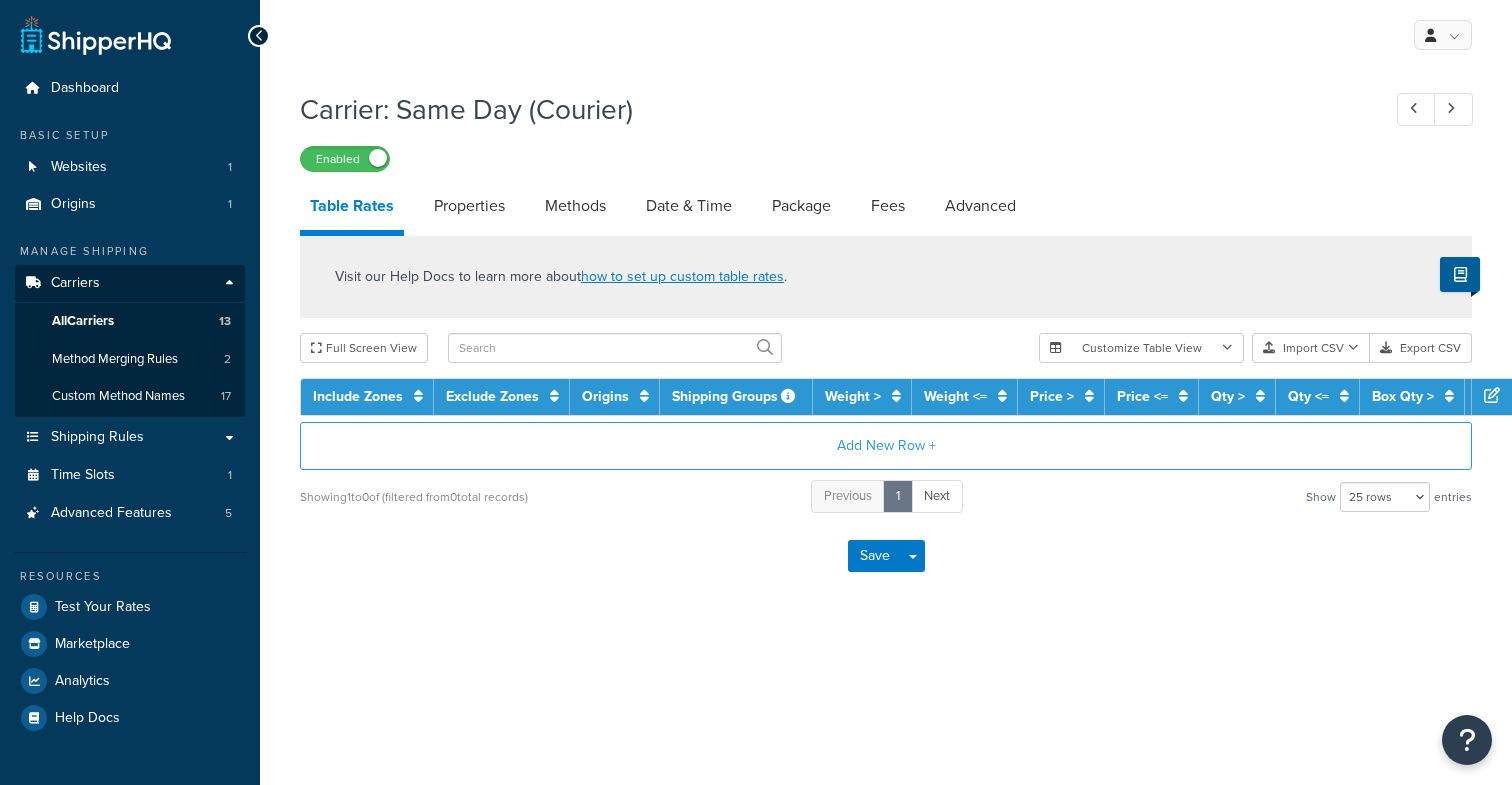 select on "25" 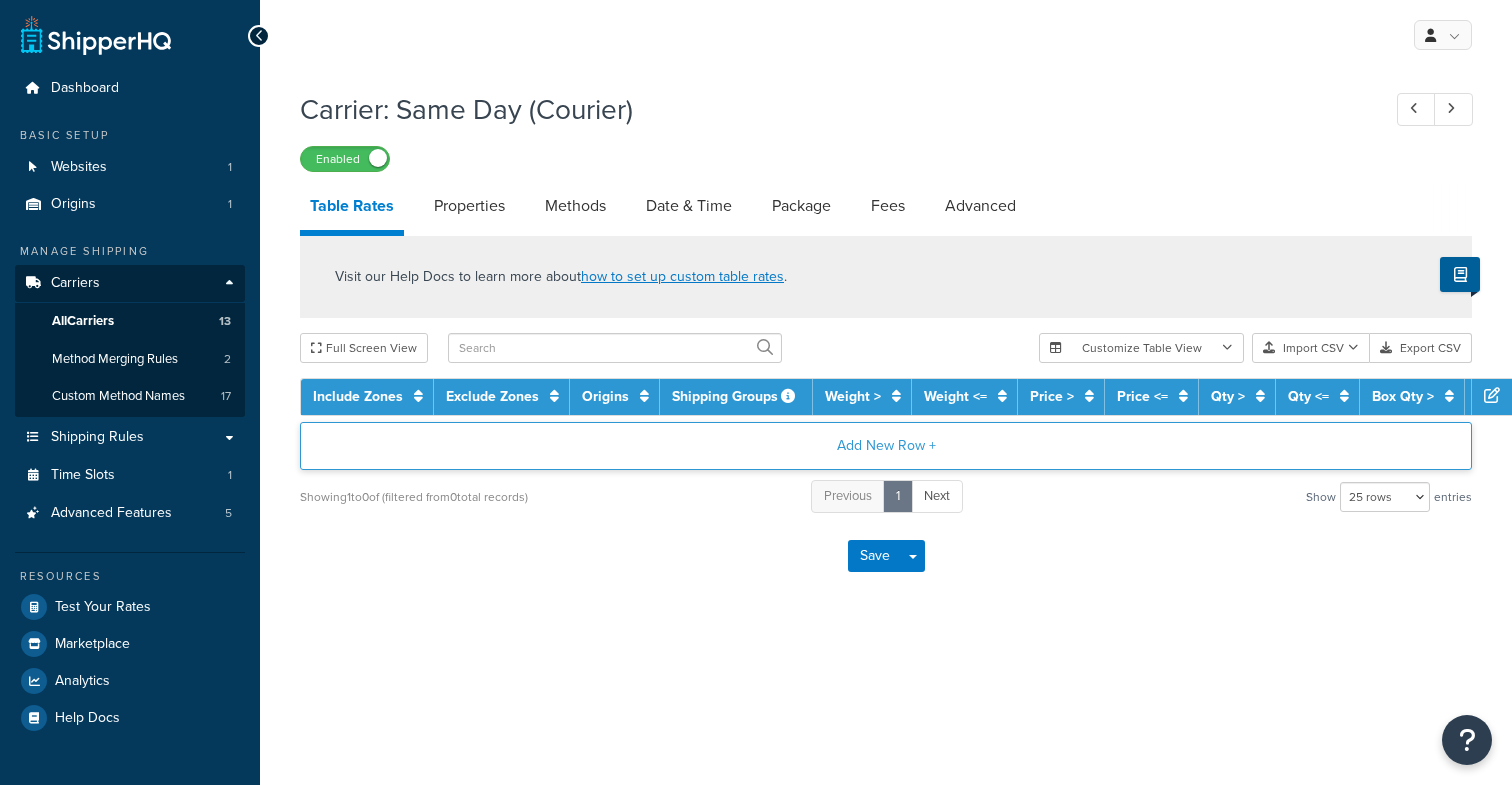 scroll, scrollTop: 0, scrollLeft: 0, axis: both 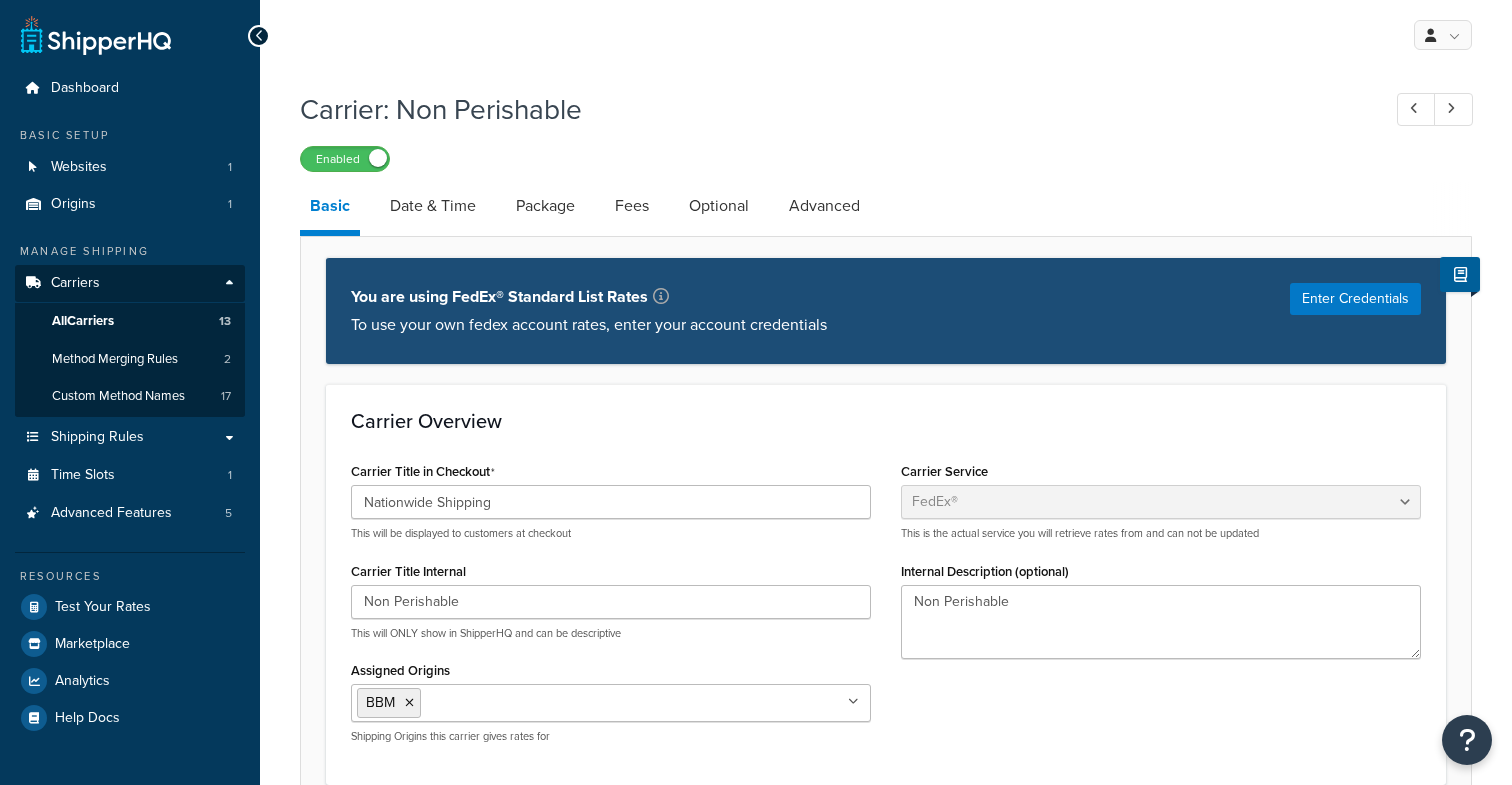 select on "fedEx" 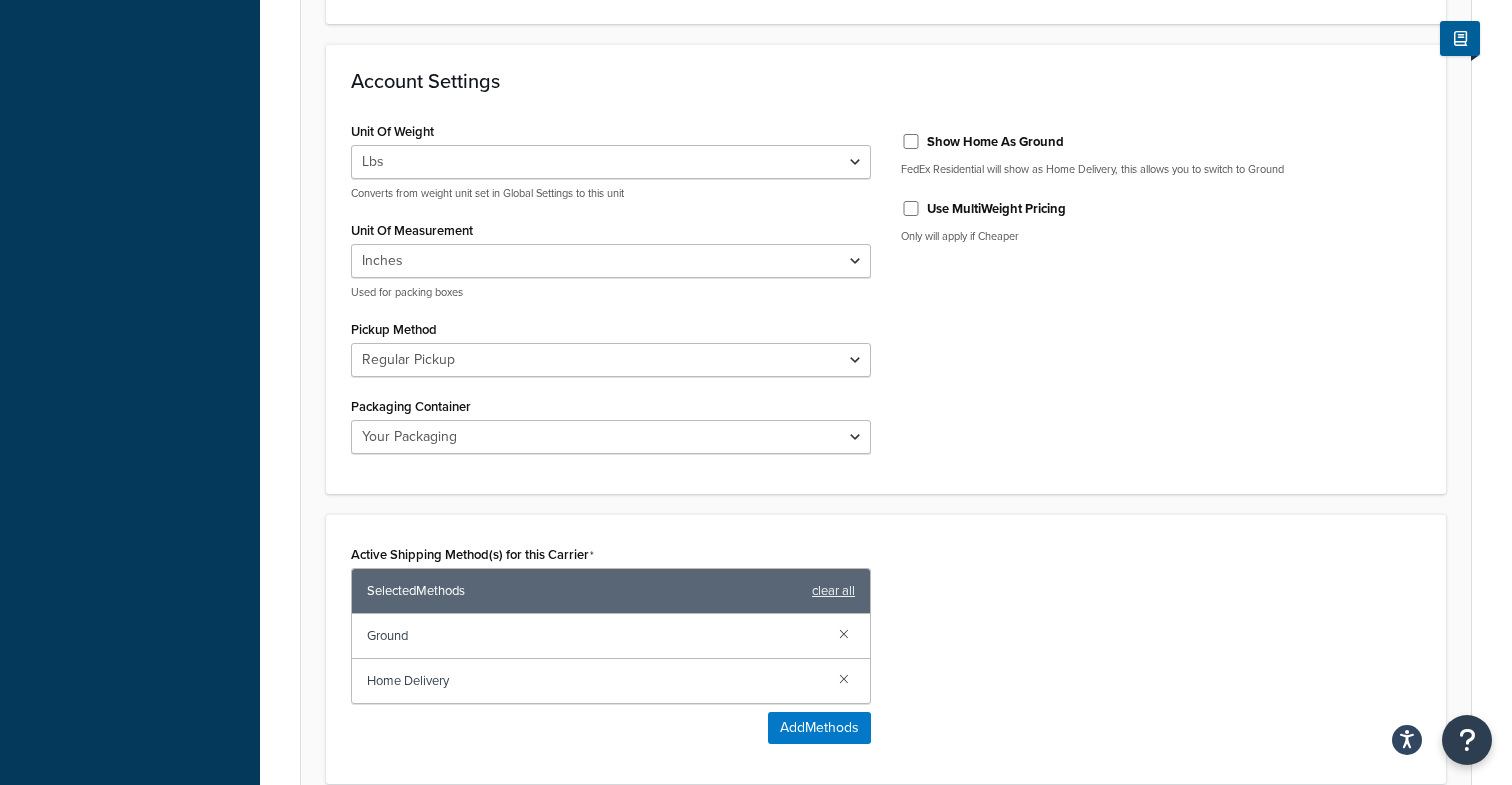 scroll, scrollTop: 0, scrollLeft: 0, axis: both 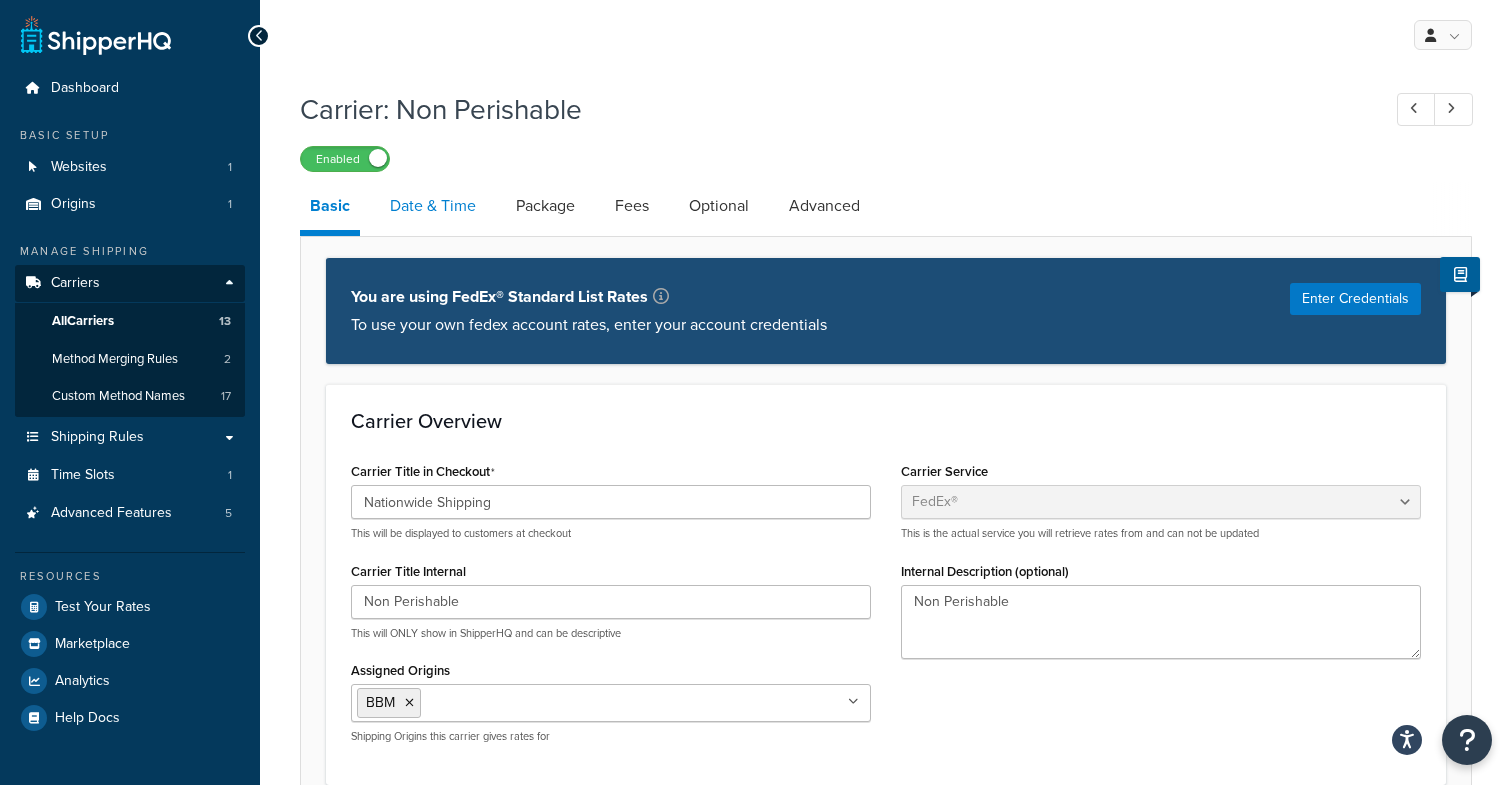 click on "Date & Time" at bounding box center [433, 206] 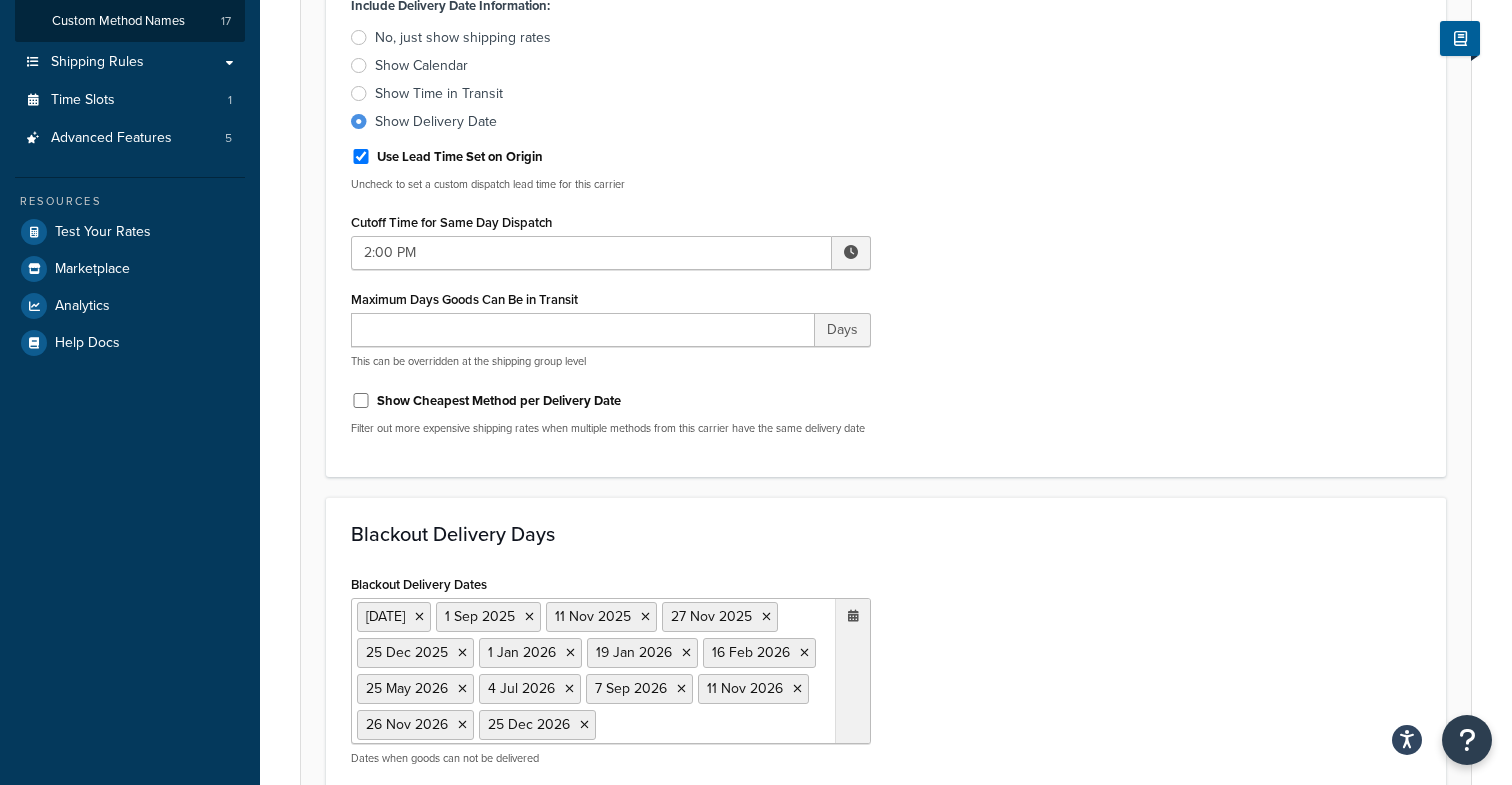 scroll, scrollTop: 0, scrollLeft: 0, axis: both 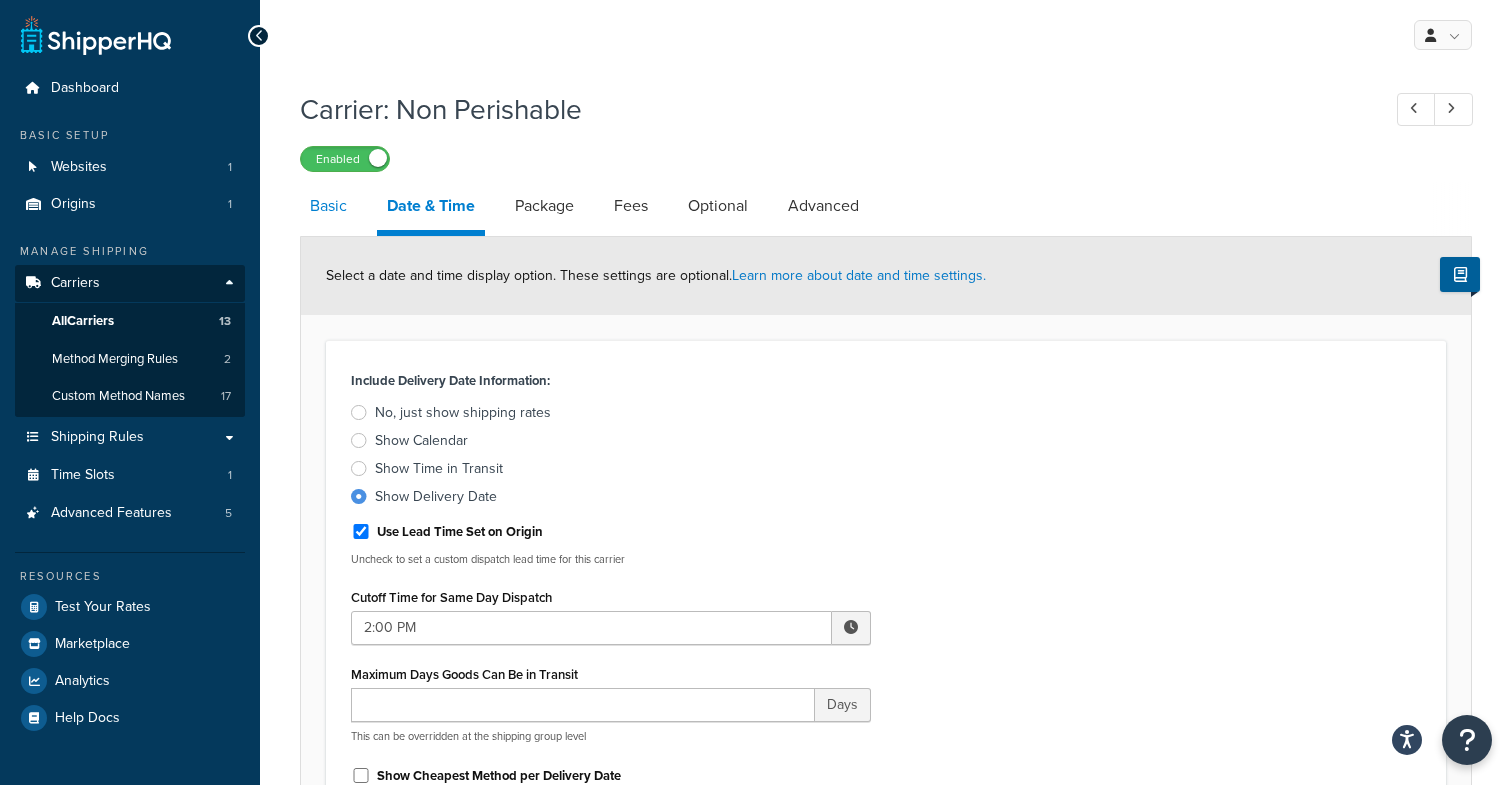 click on "Basic" at bounding box center (328, 206) 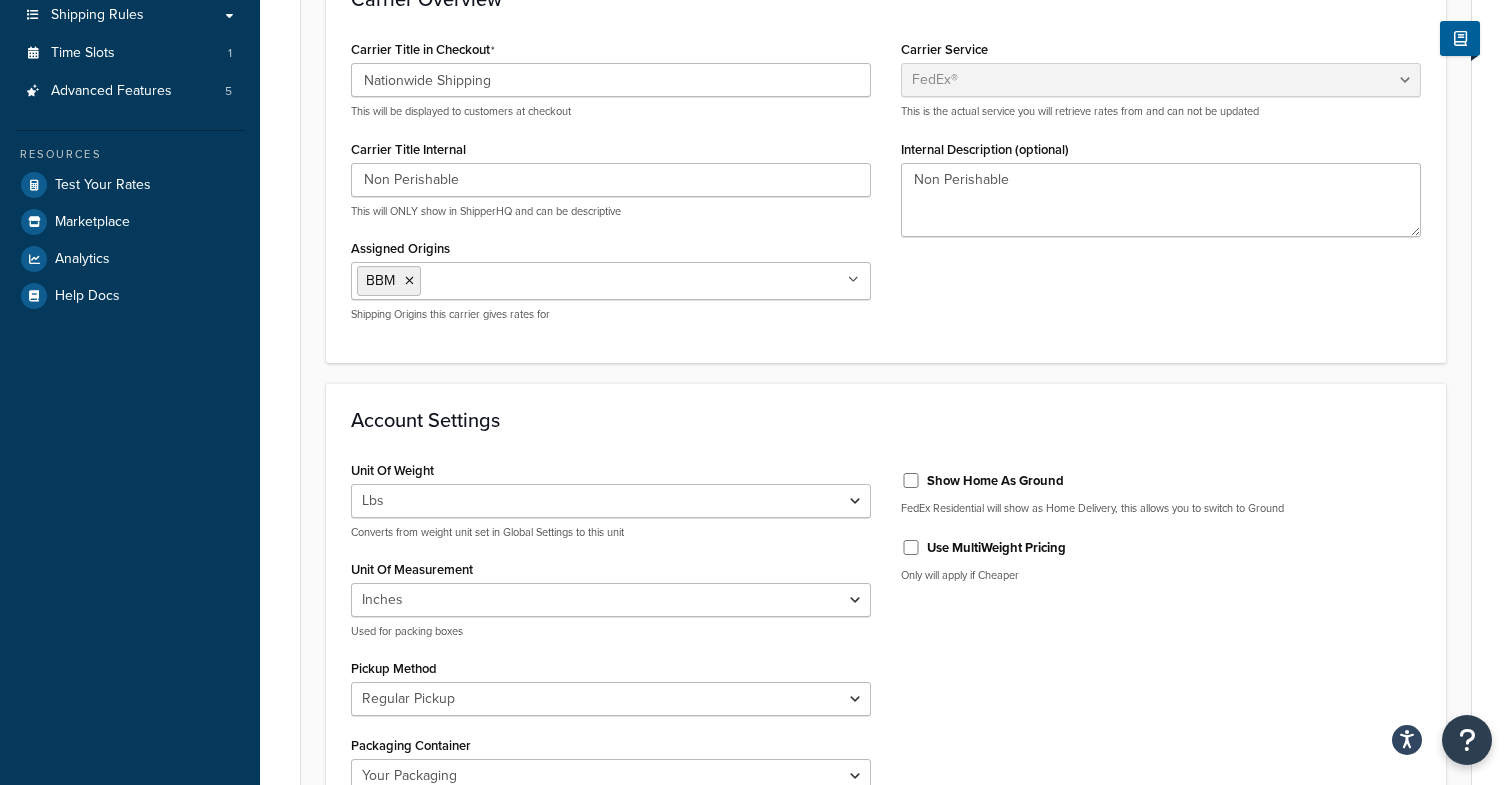 scroll, scrollTop: 70, scrollLeft: 0, axis: vertical 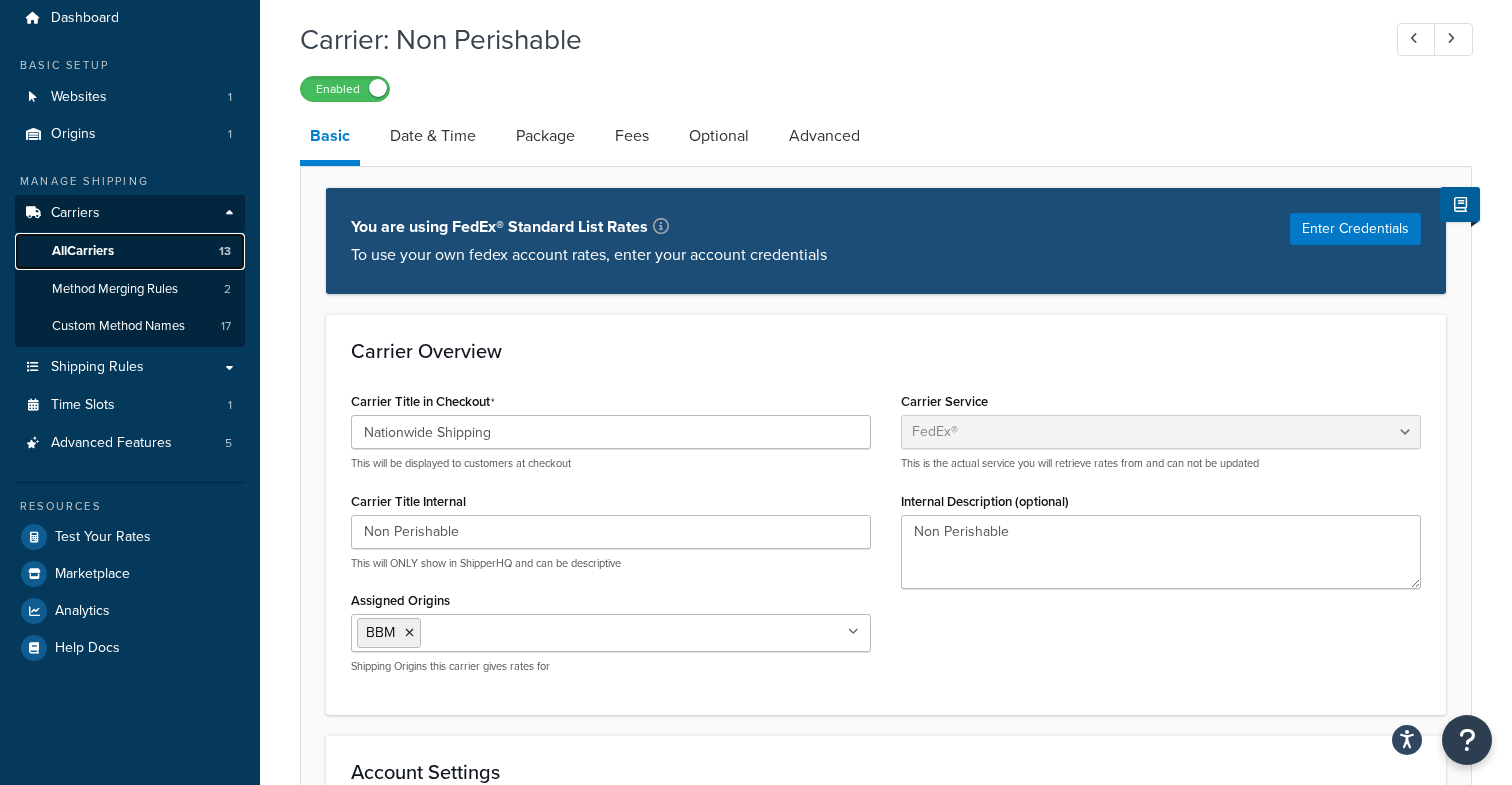 click on "All  Carriers" at bounding box center (83, 251) 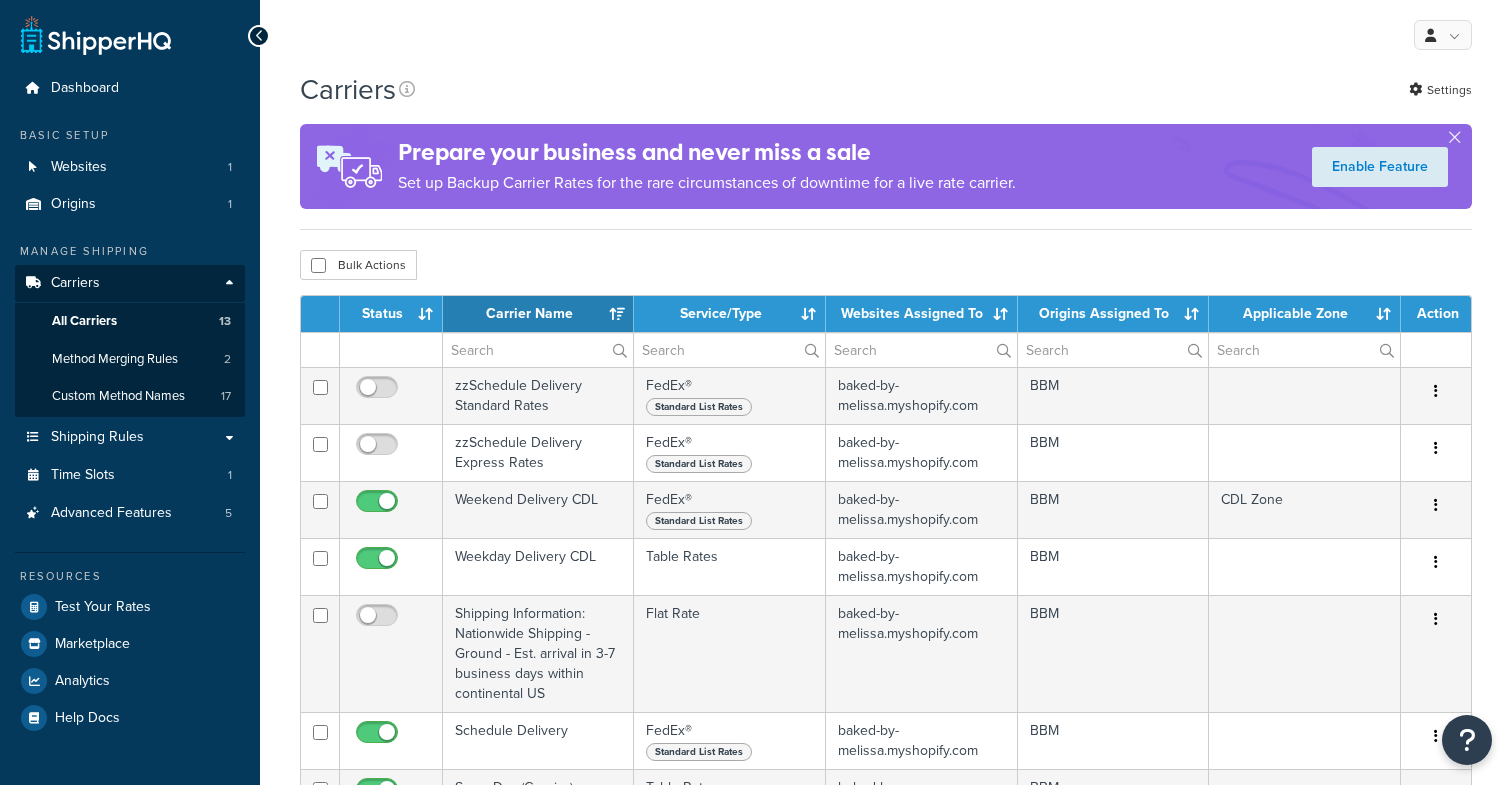select on "15" 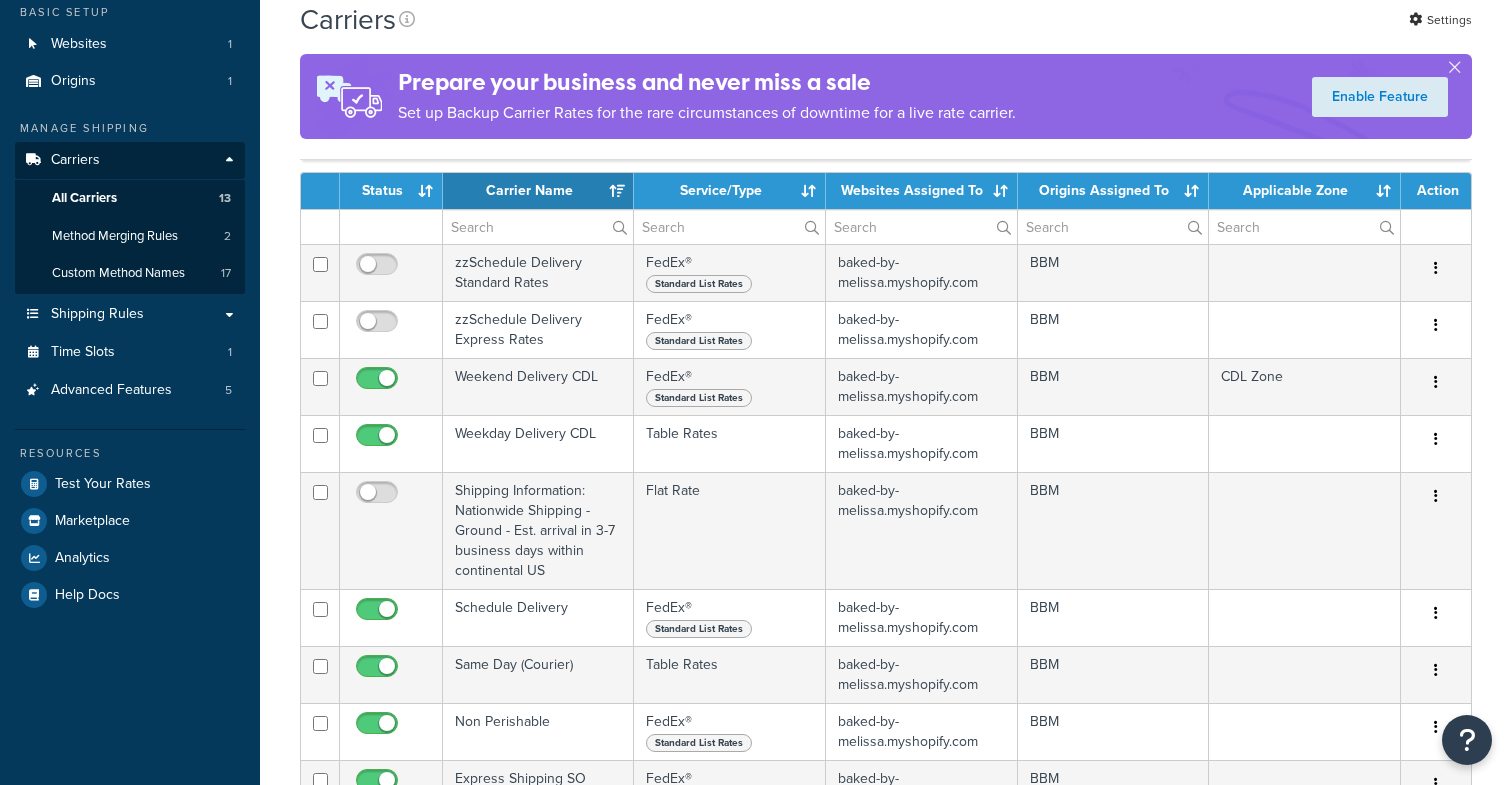 scroll, scrollTop: 386, scrollLeft: 0, axis: vertical 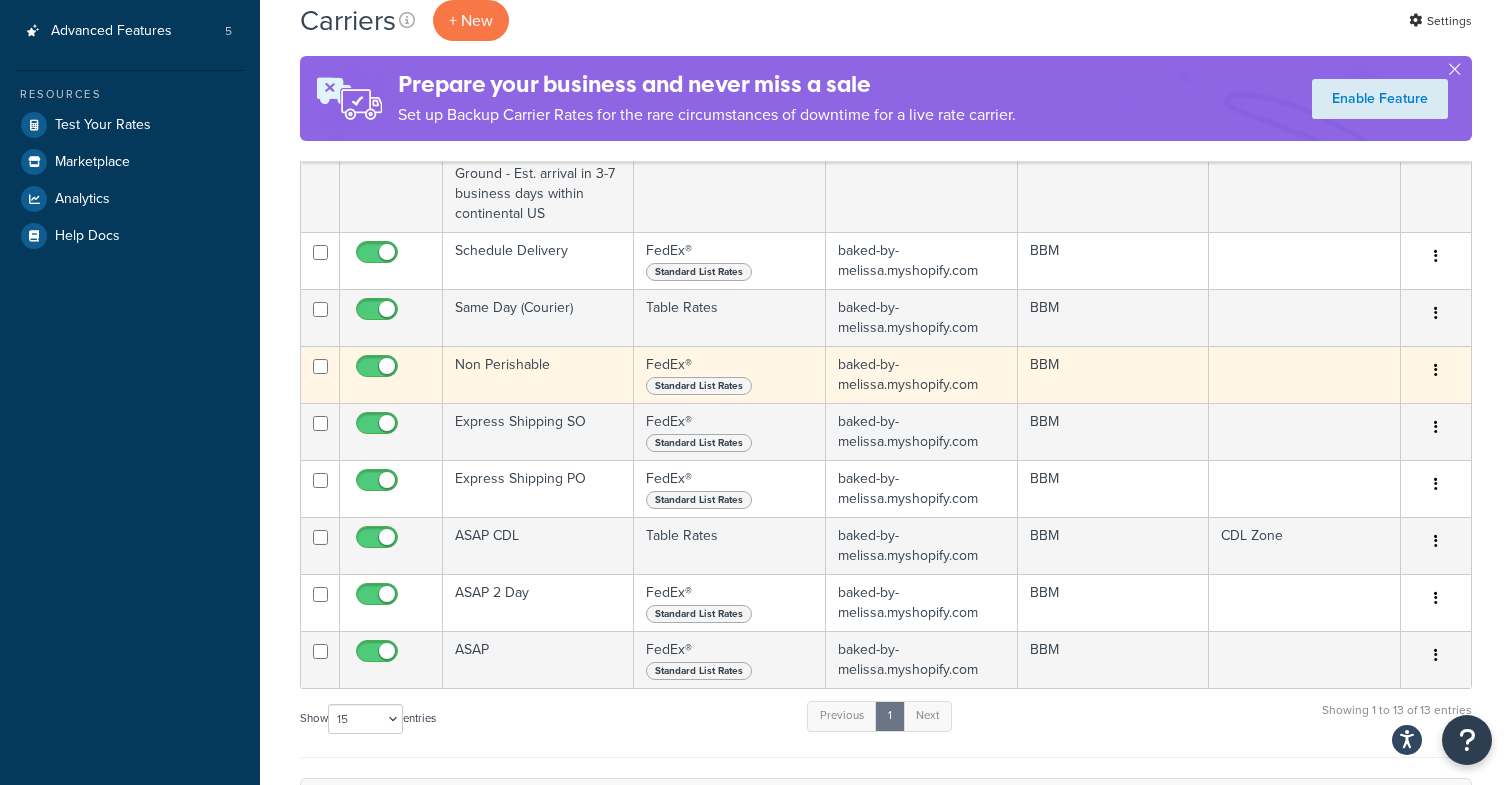 click on "Non Perishable" at bounding box center [538, 374] 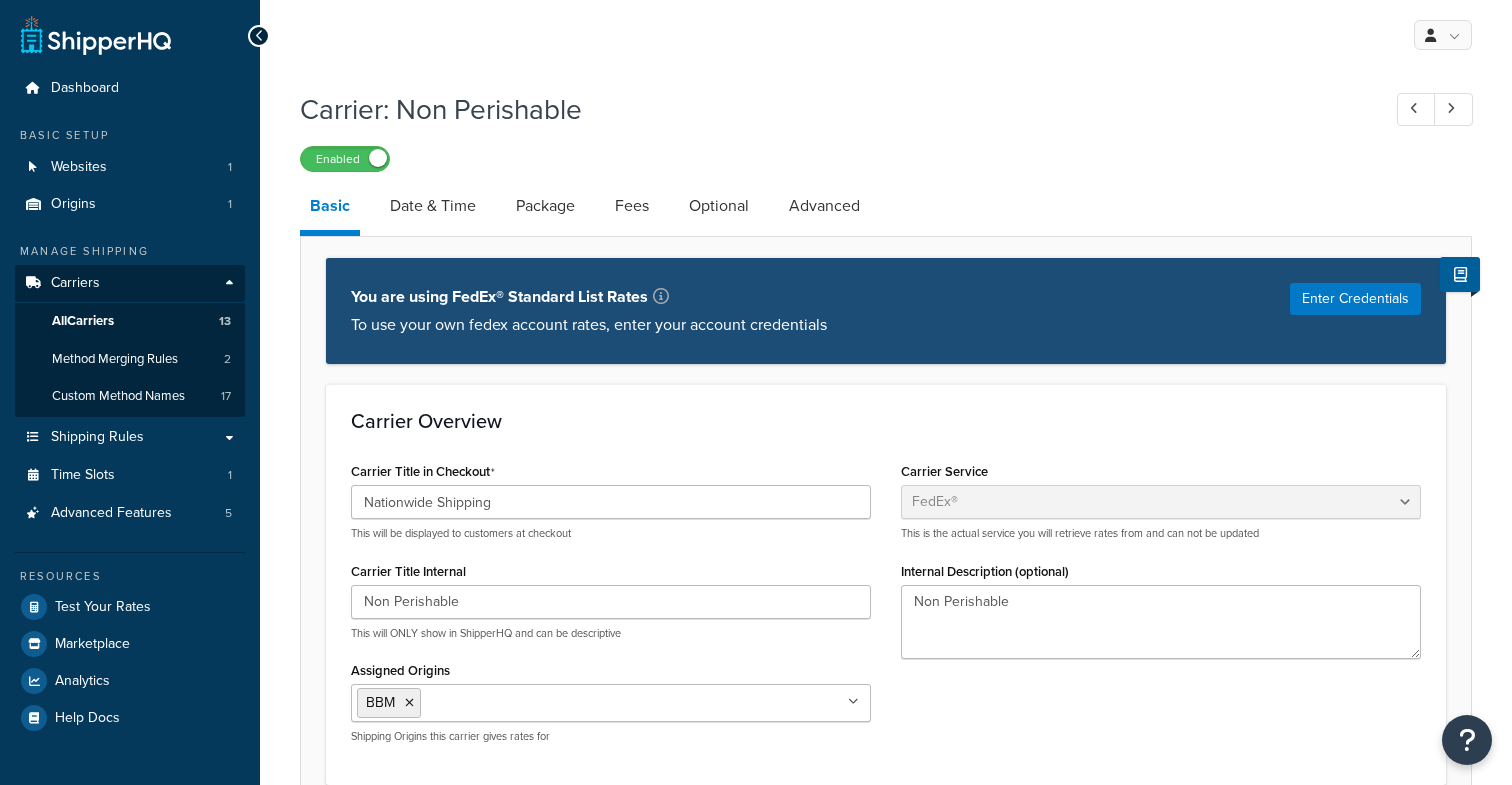 select on "fedEx" 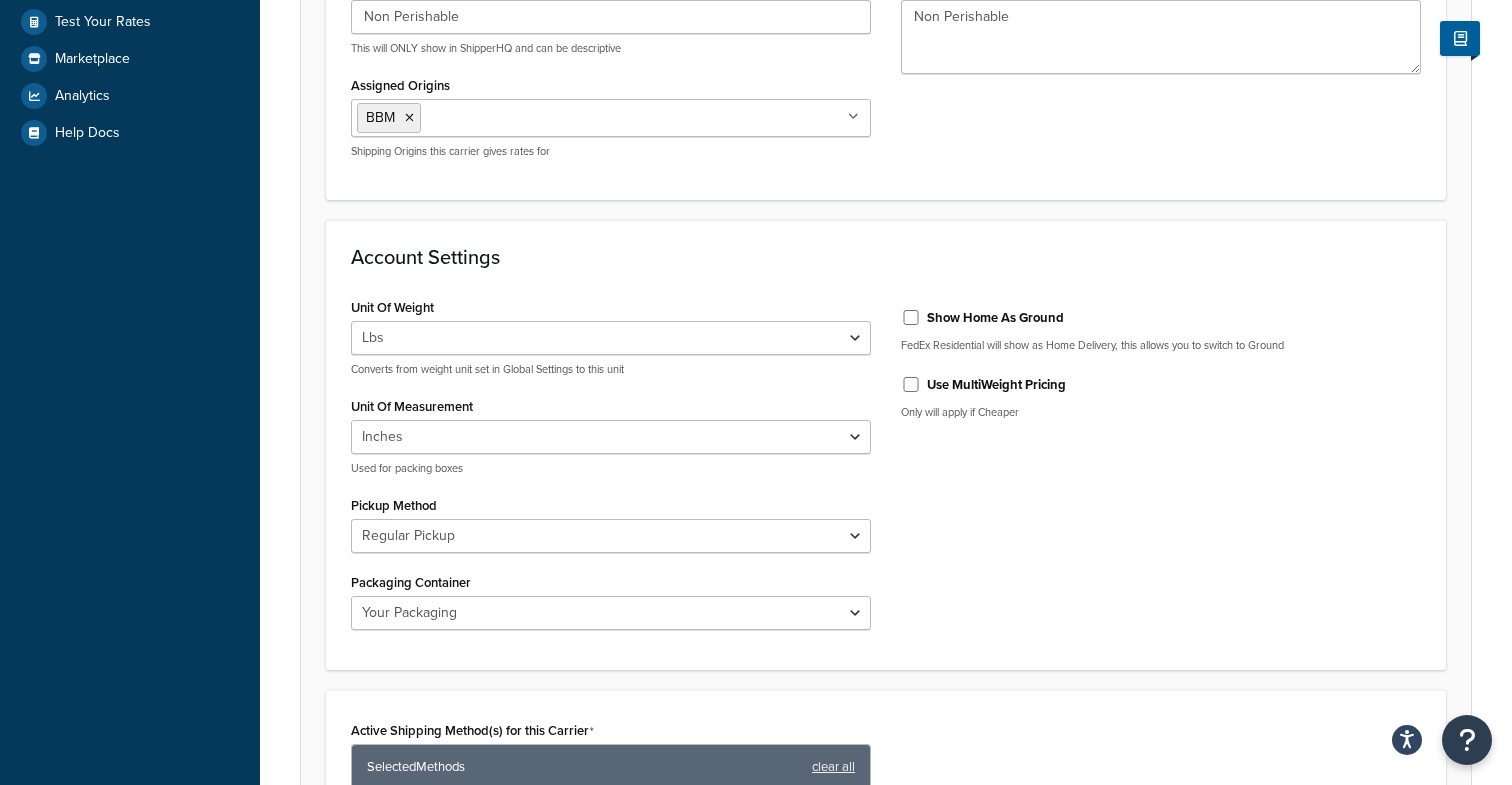 scroll, scrollTop: 0, scrollLeft: 0, axis: both 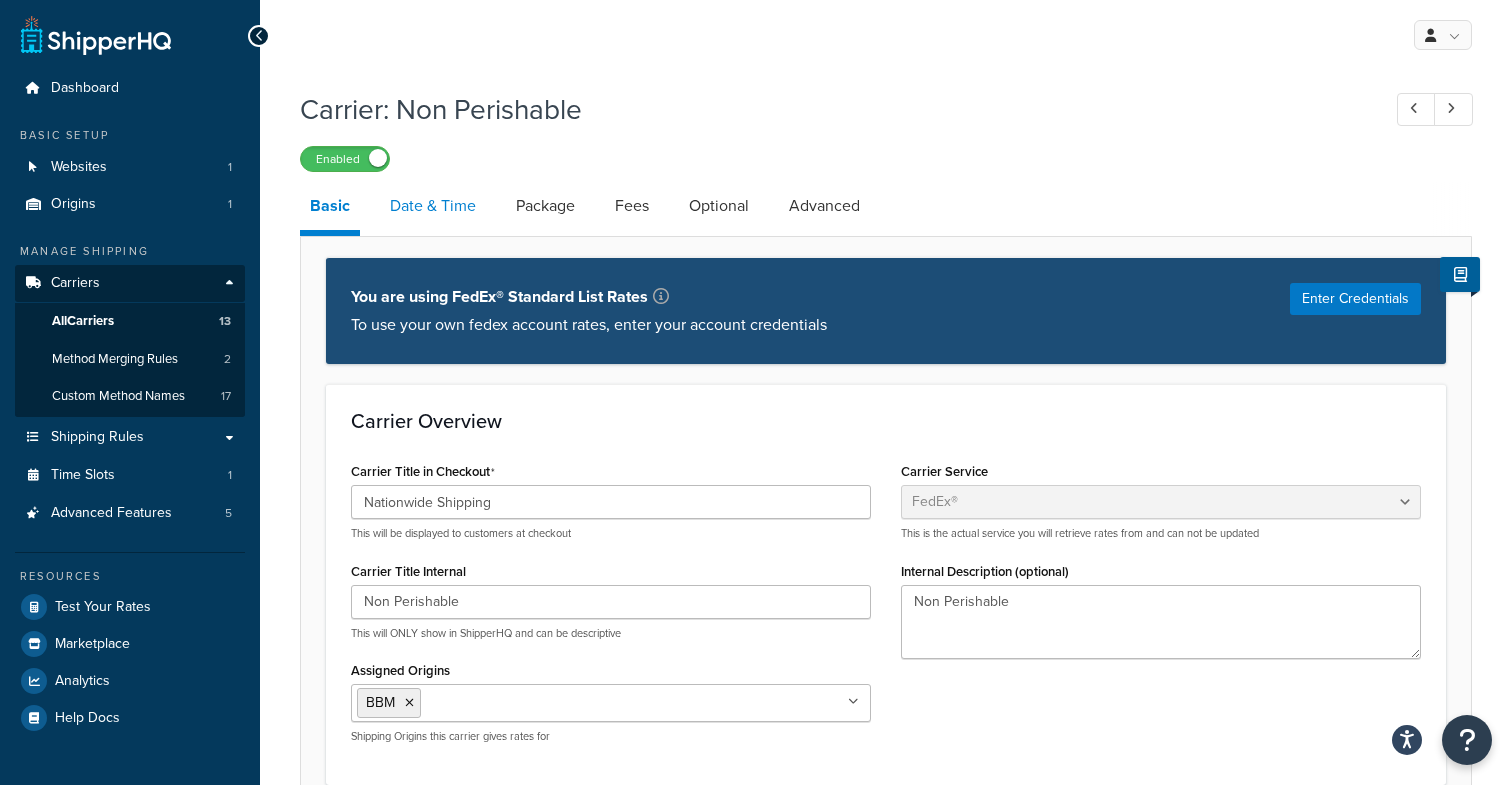 click on "Date & Time" at bounding box center (433, 206) 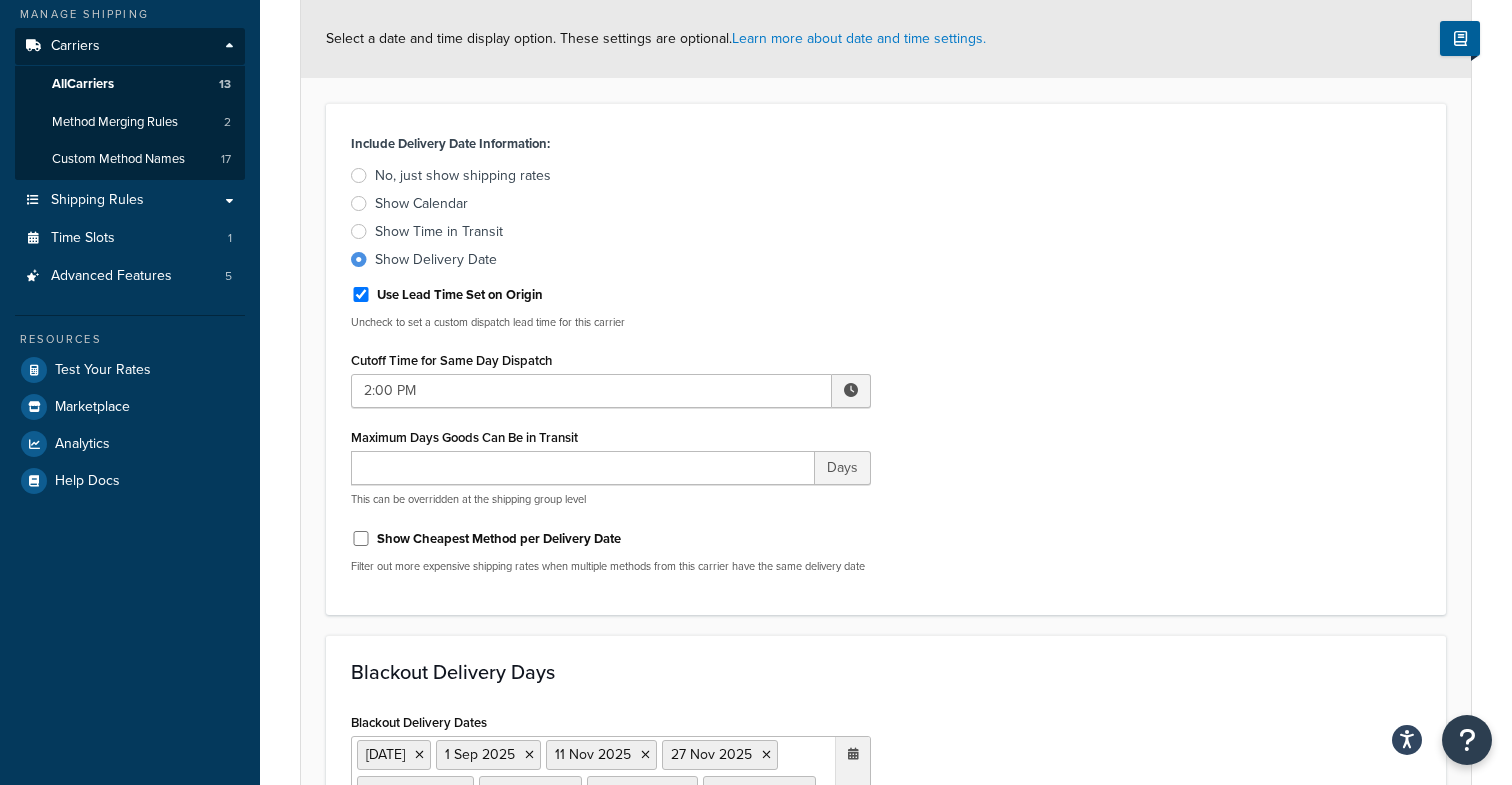 scroll, scrollTop: 0, scrollLeft: 0, axis: both 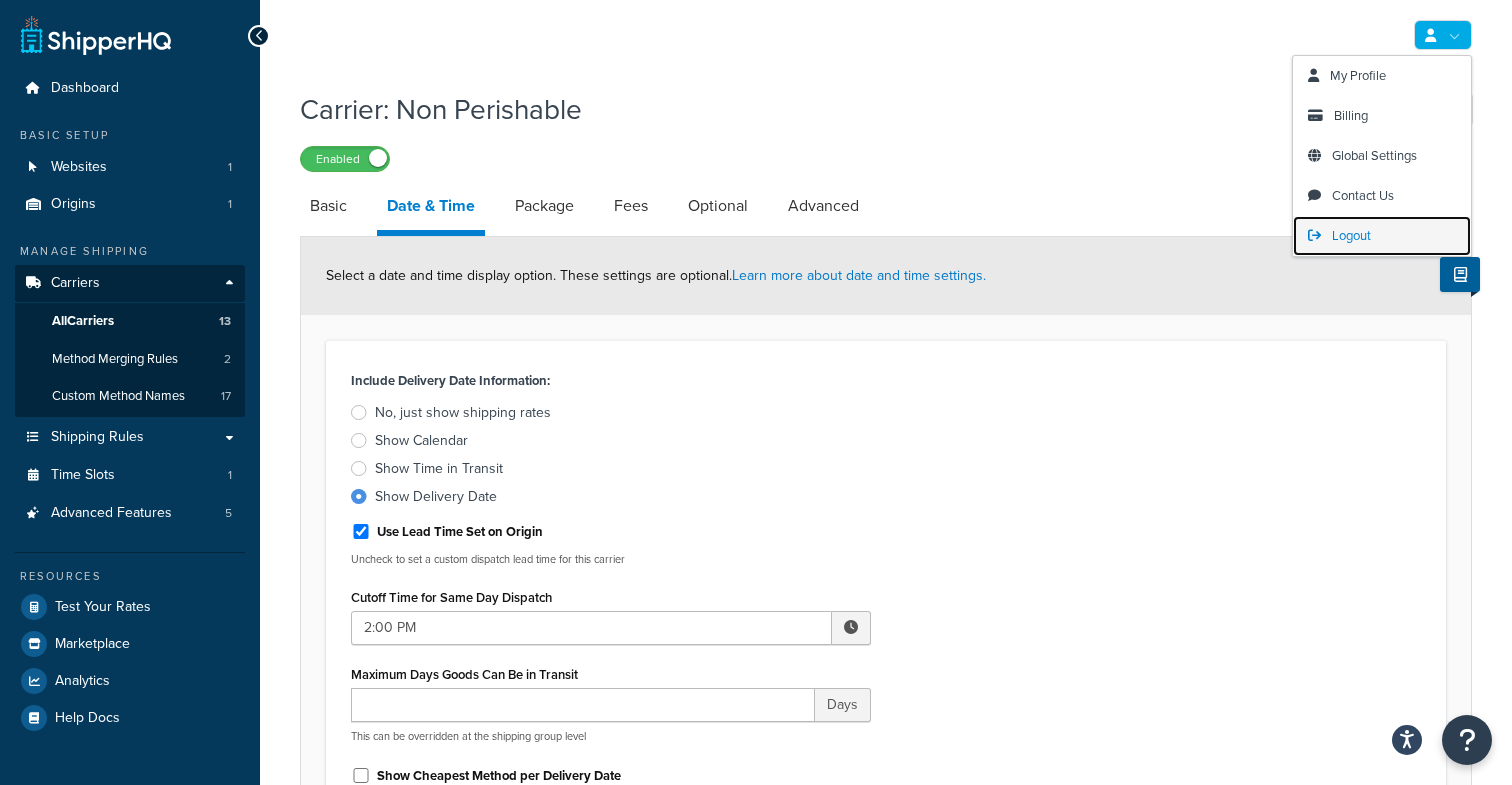 click on "Logout" at bounding box center (1382, 236) 